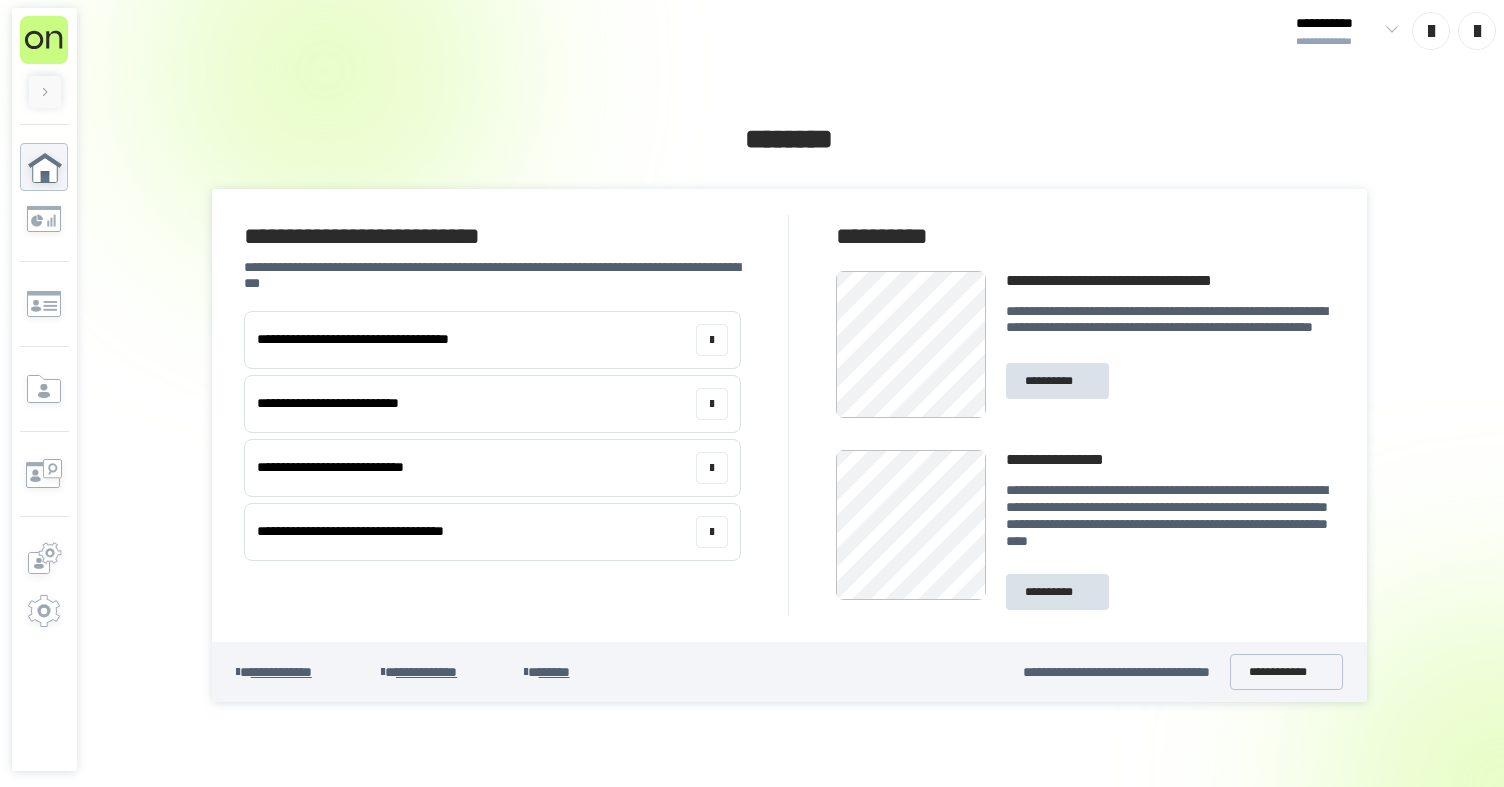 scroll, scrollTop: 0, scrollLeft: 0, axis: both 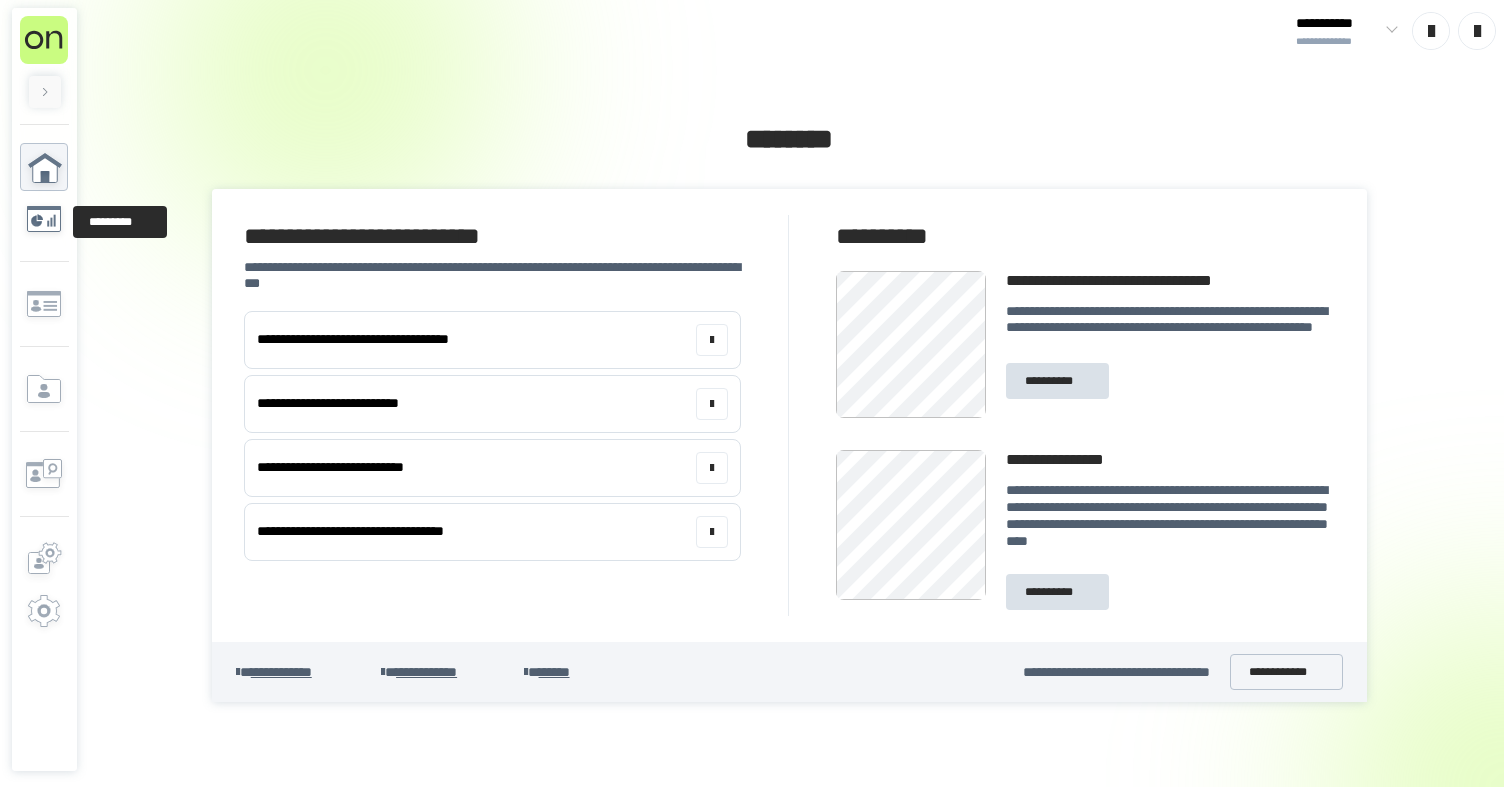 click 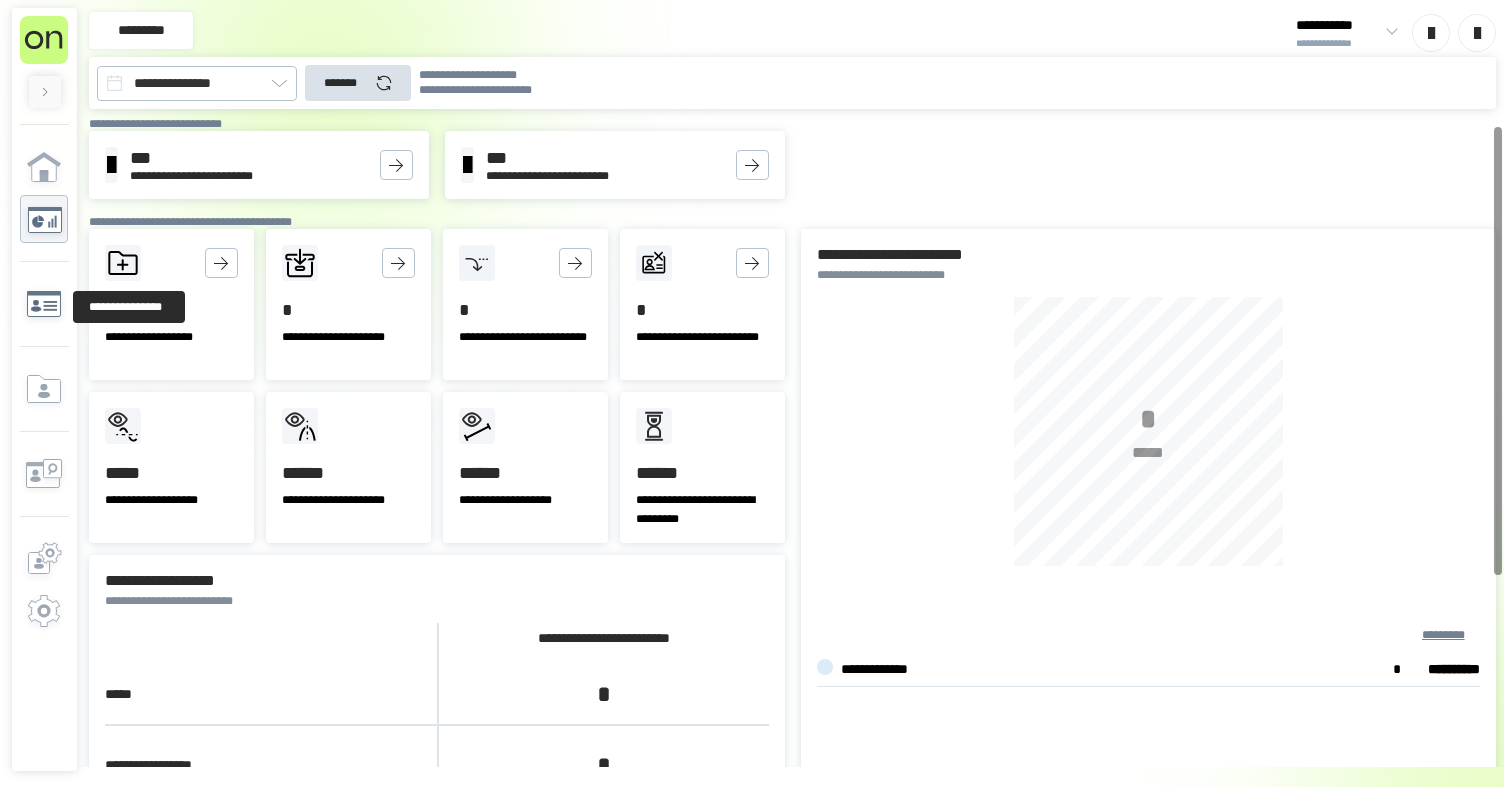 click 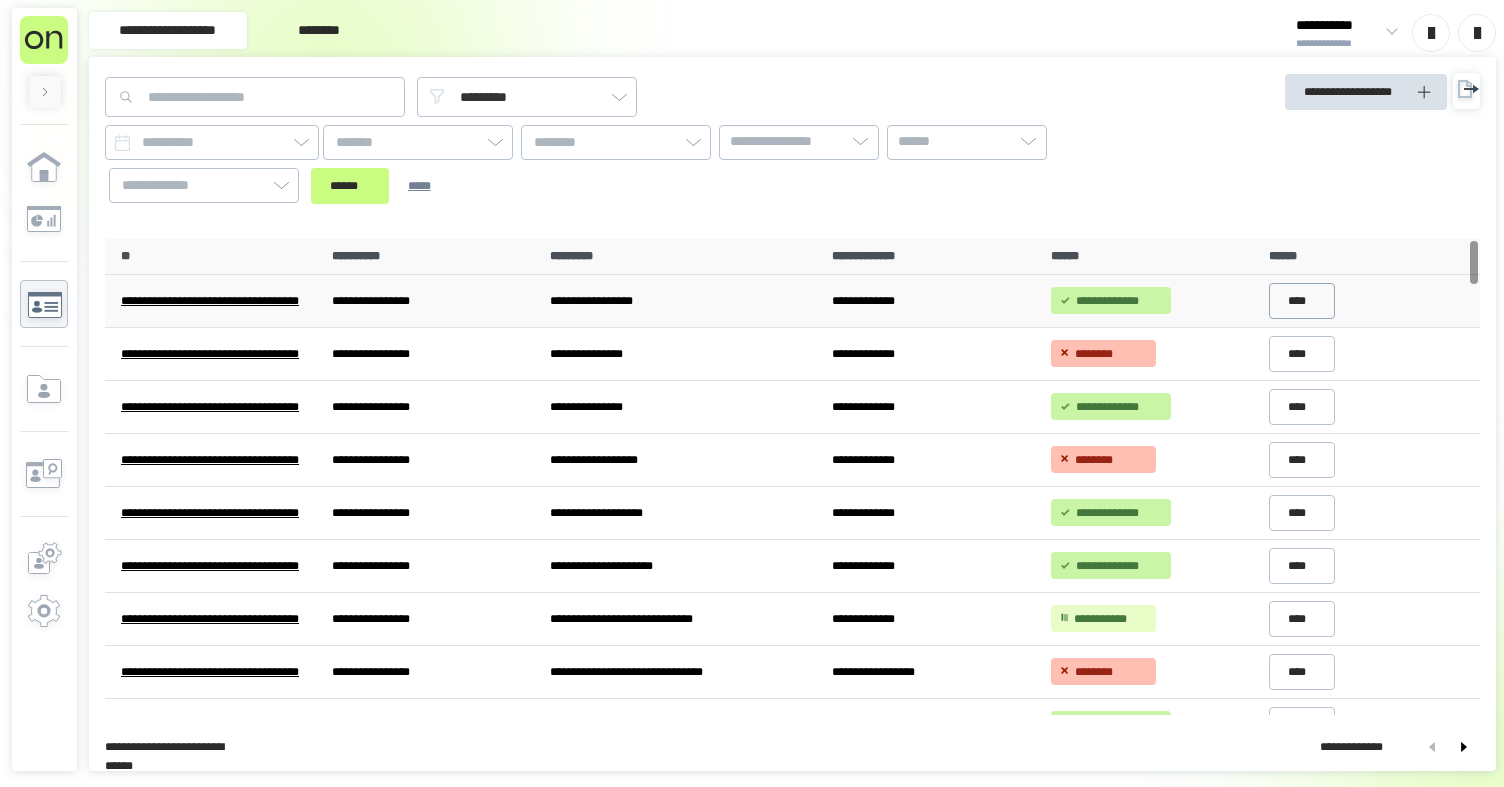 click on "****" at bounding box center [1302, 301] 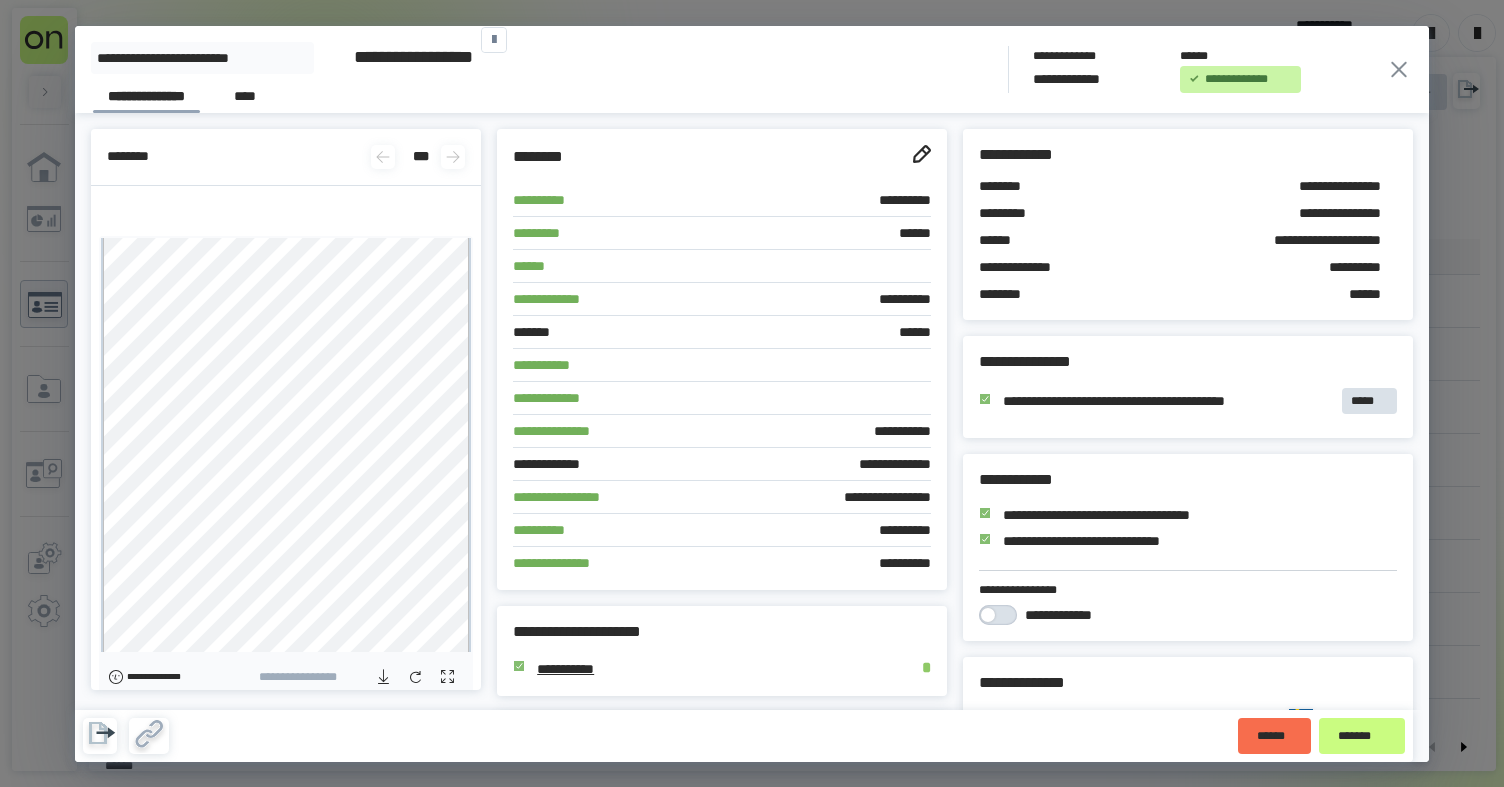 click 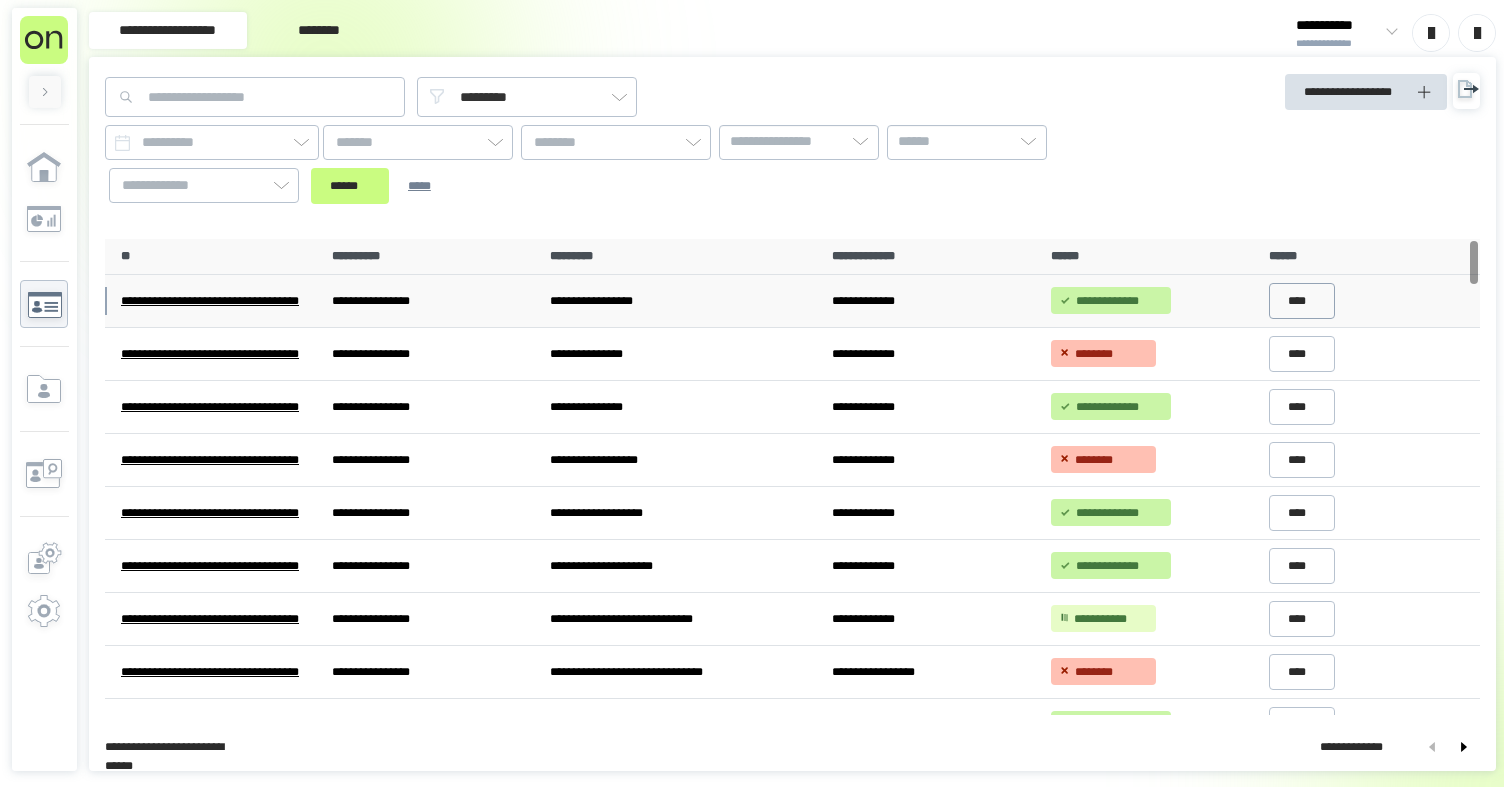 click on "****" at bounding box center [1302, 301] 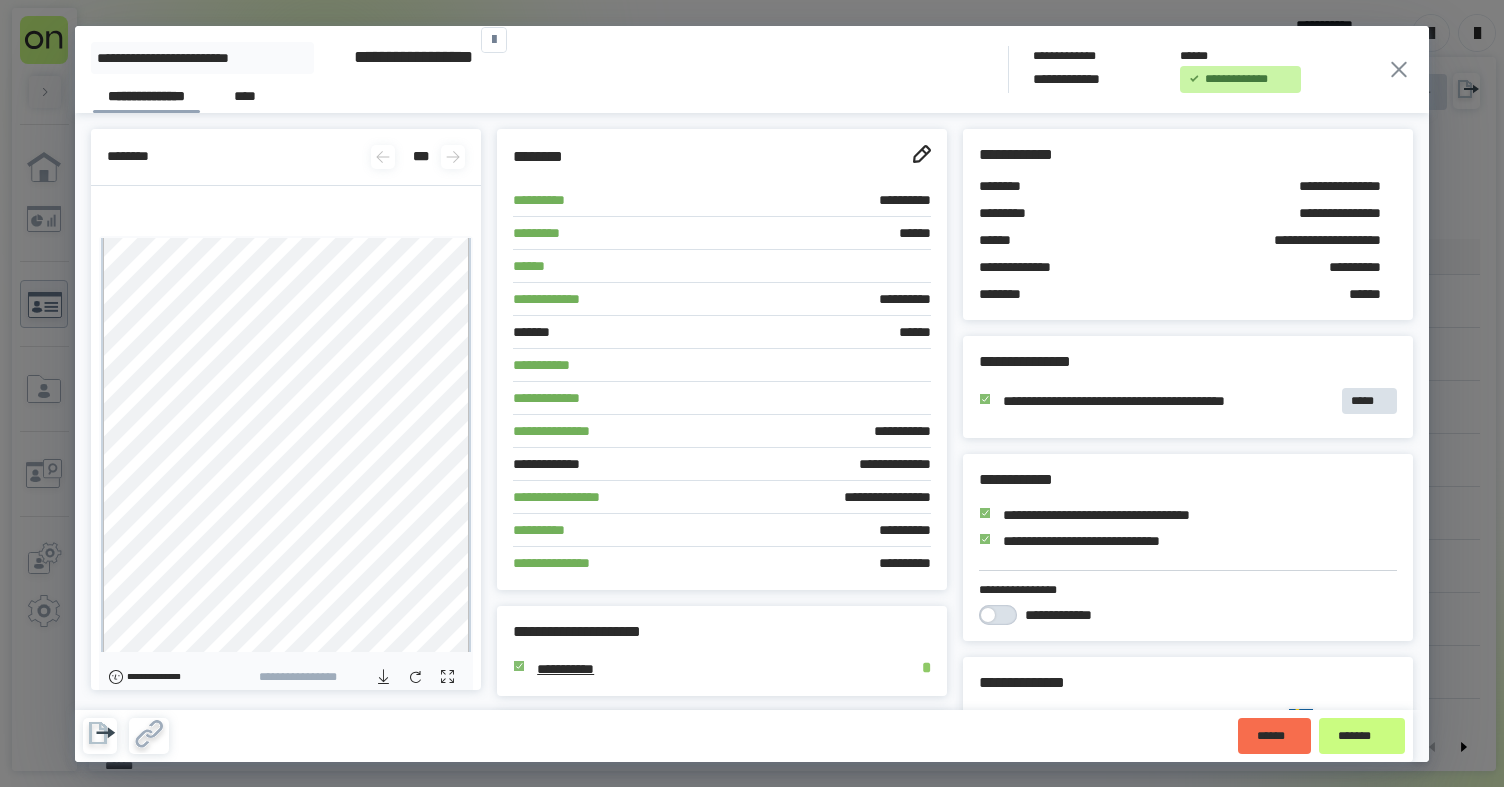 click 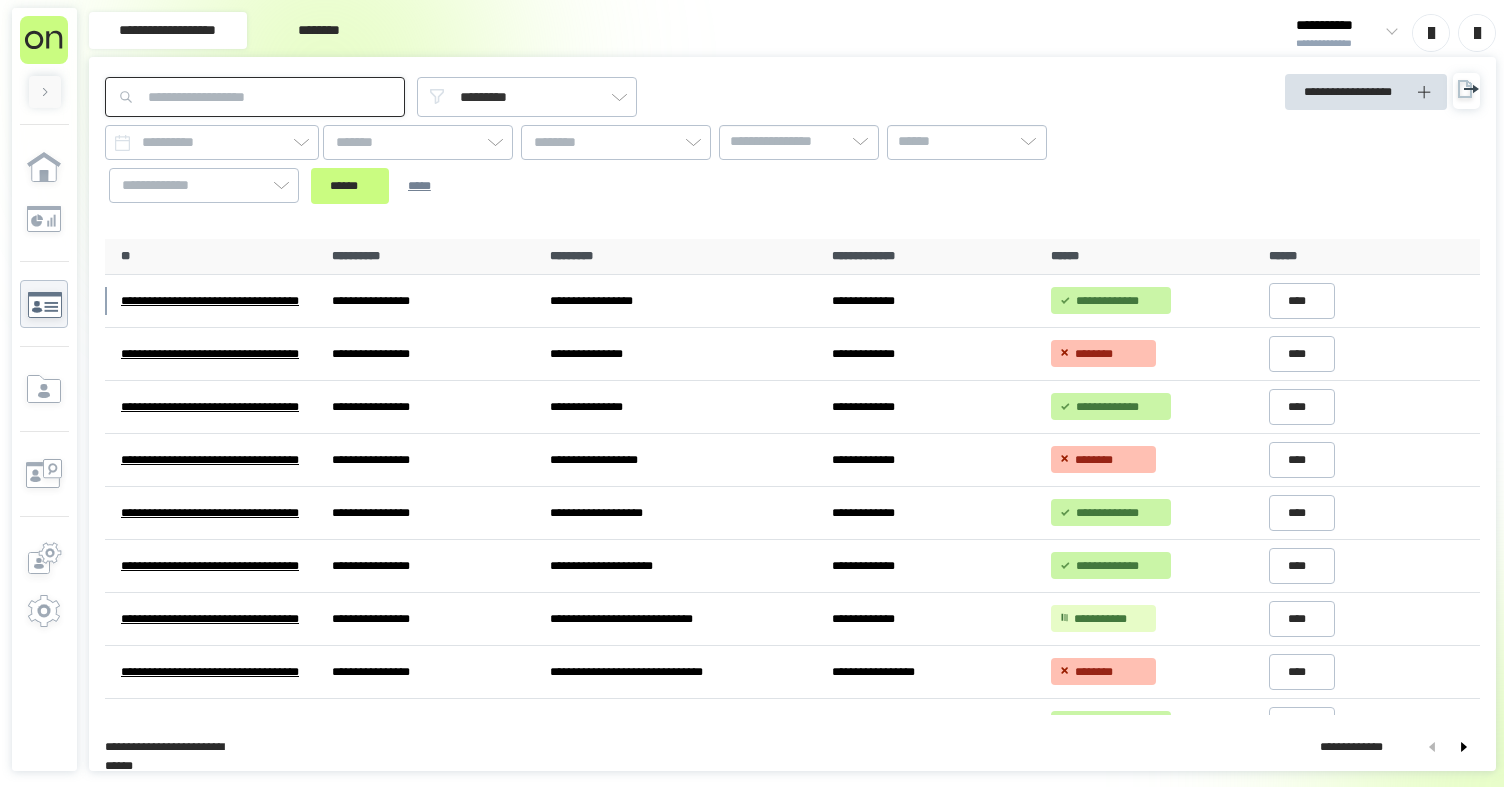 click at bounding box center (255, 97) 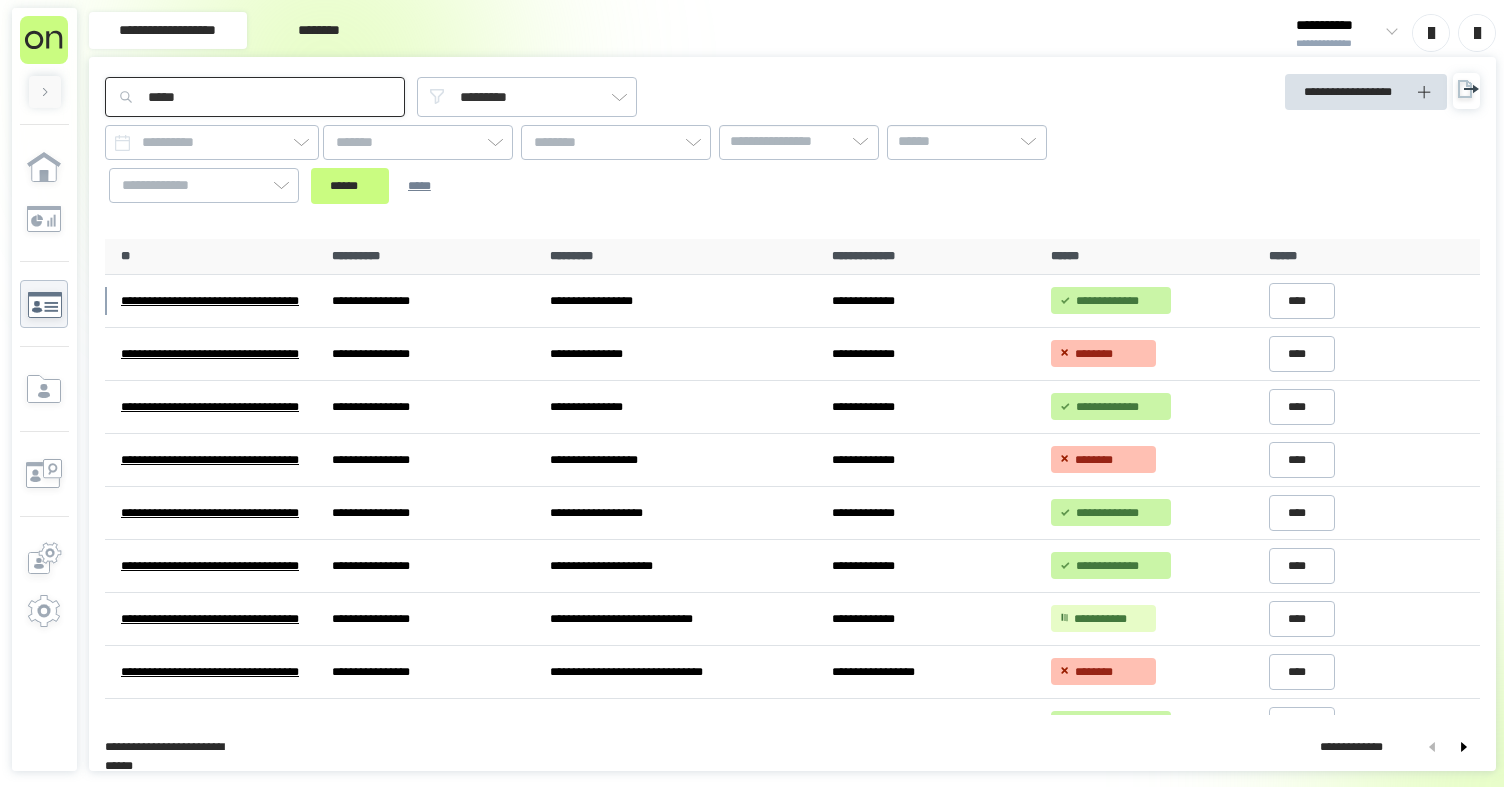 type on "*****" 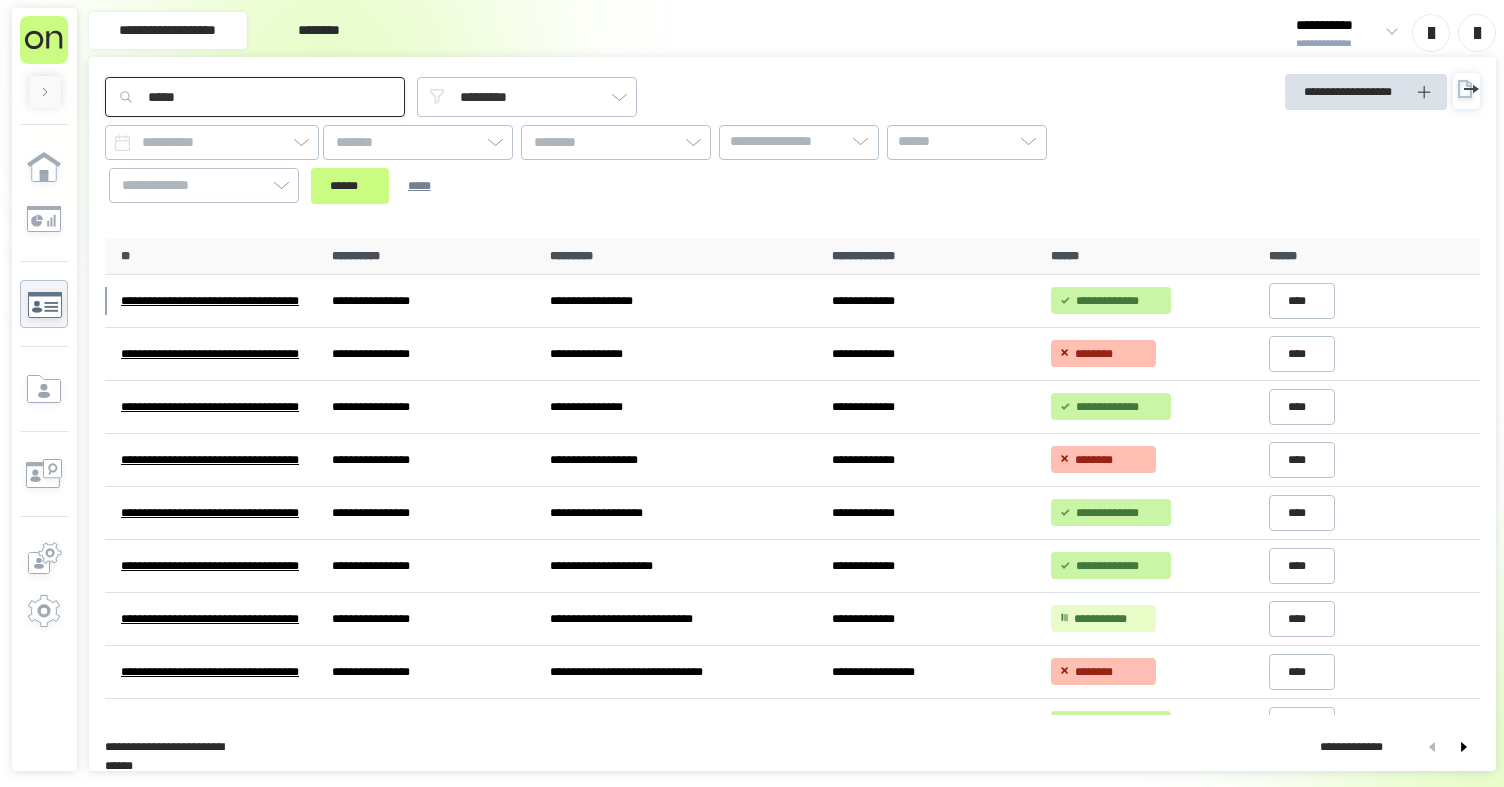 click on "******" at bounding box center (350, 186) 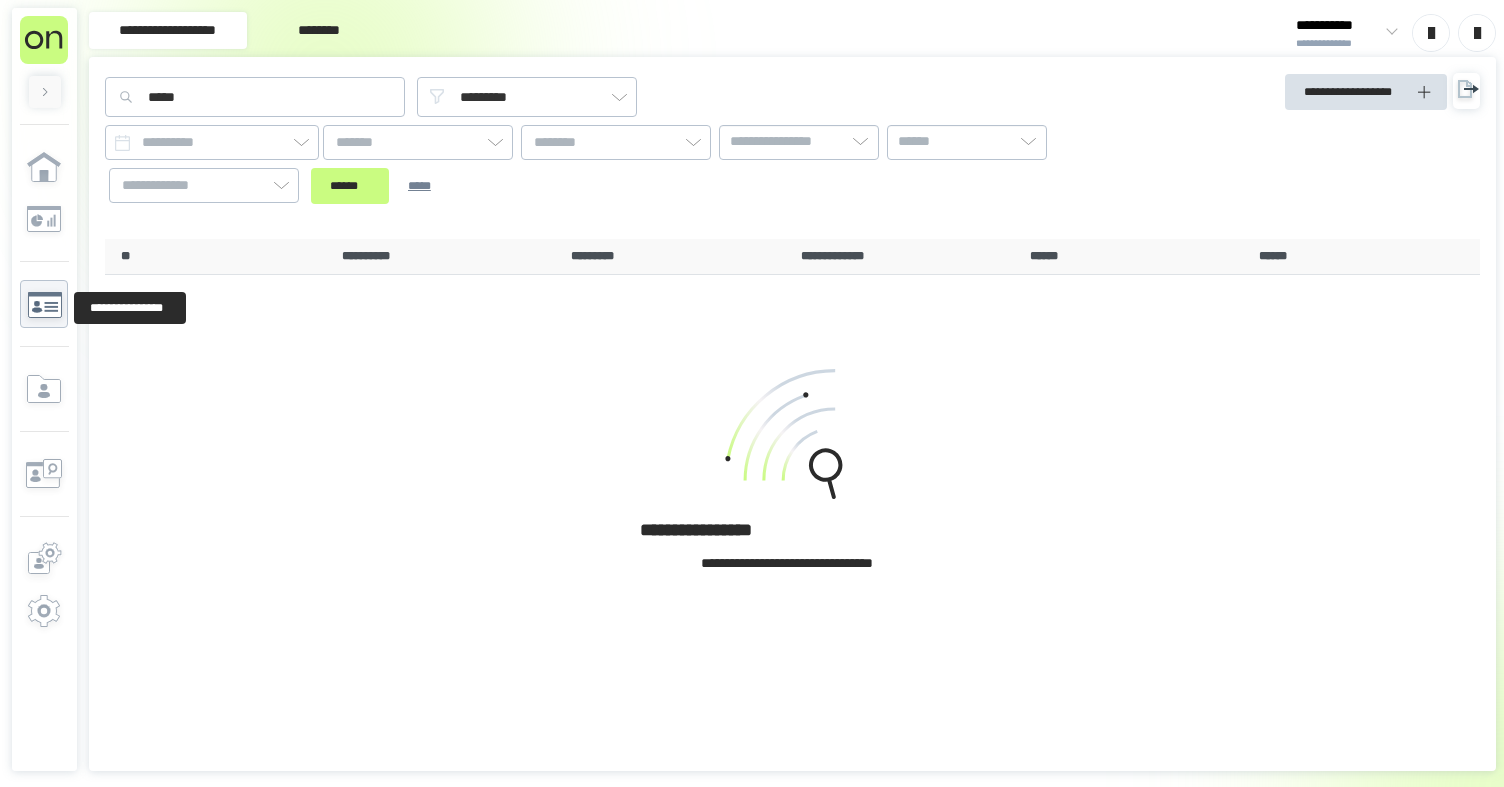 click 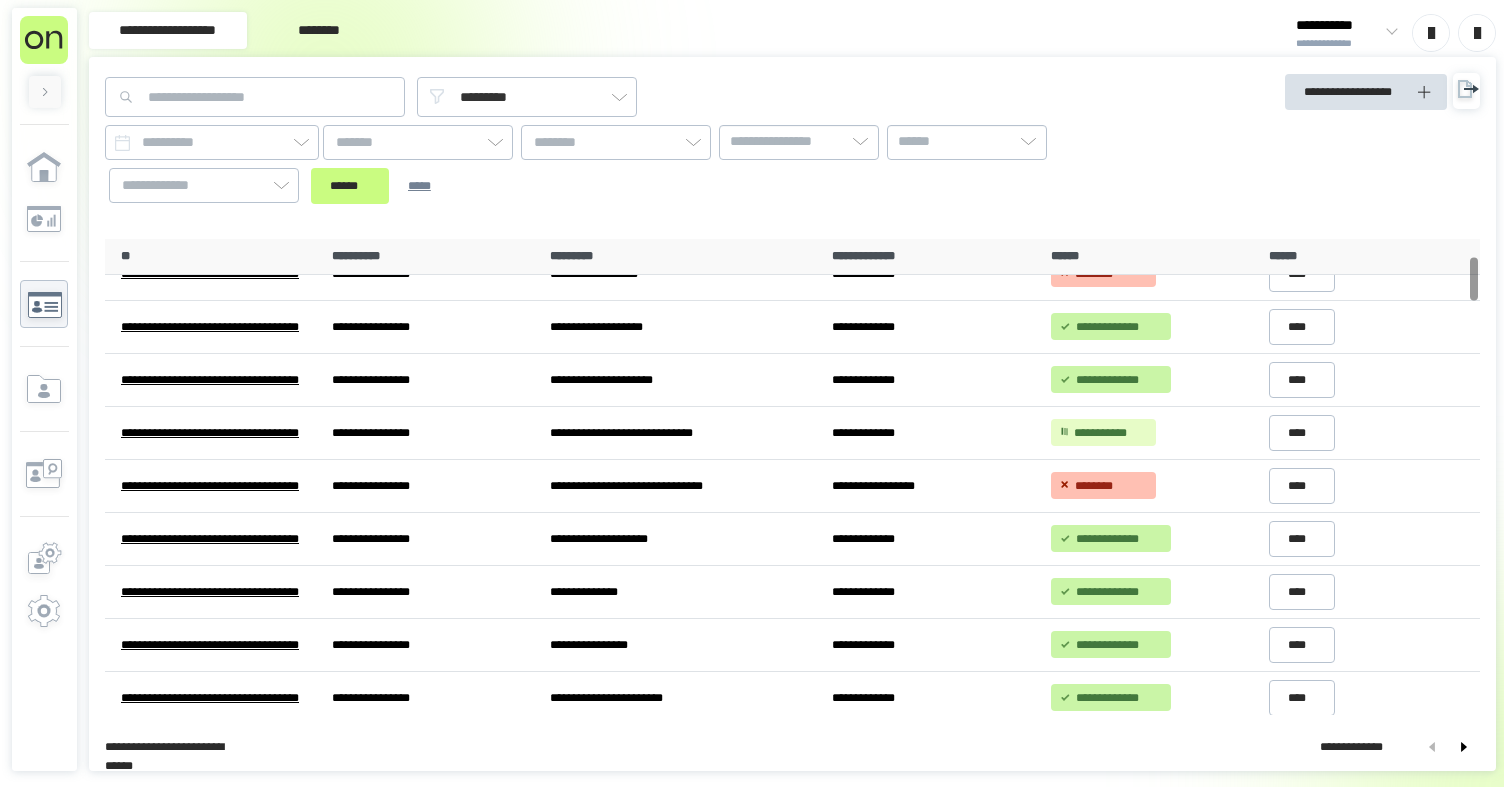 scroll, scrollTop: 190, scrollLeft: 0, axis: vertical 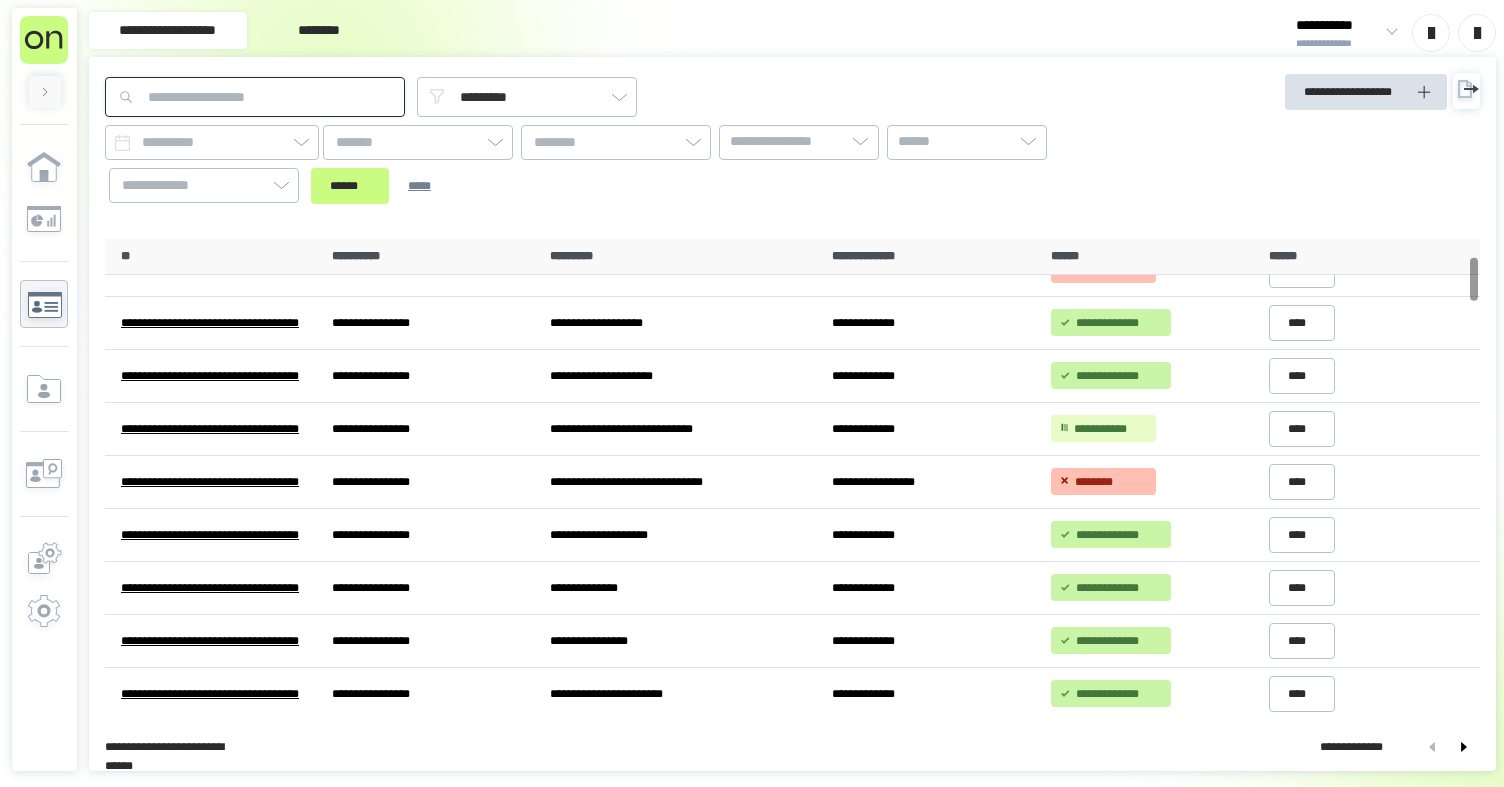 click at bounding box center (255, 97) 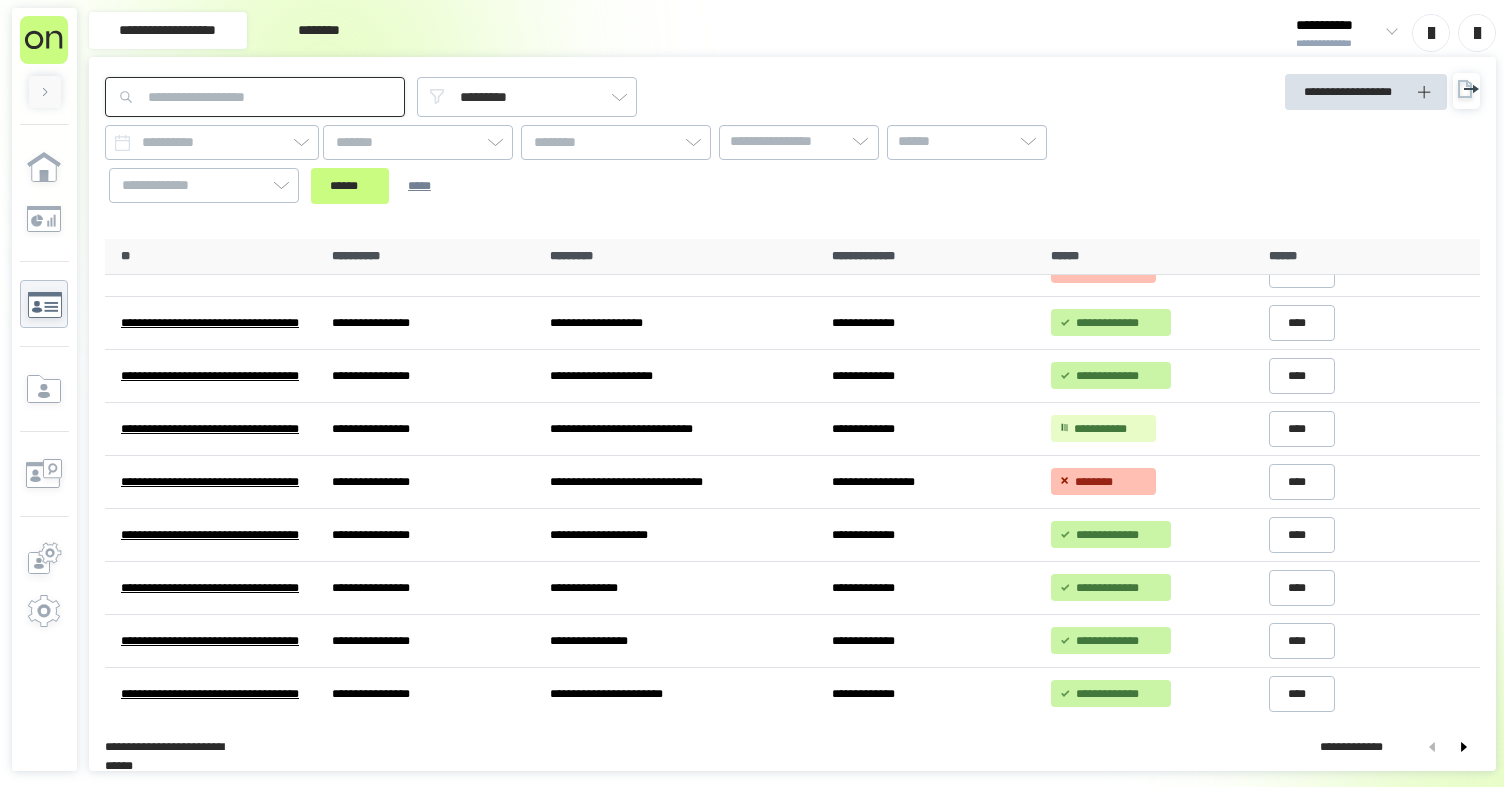 paste on "**********" 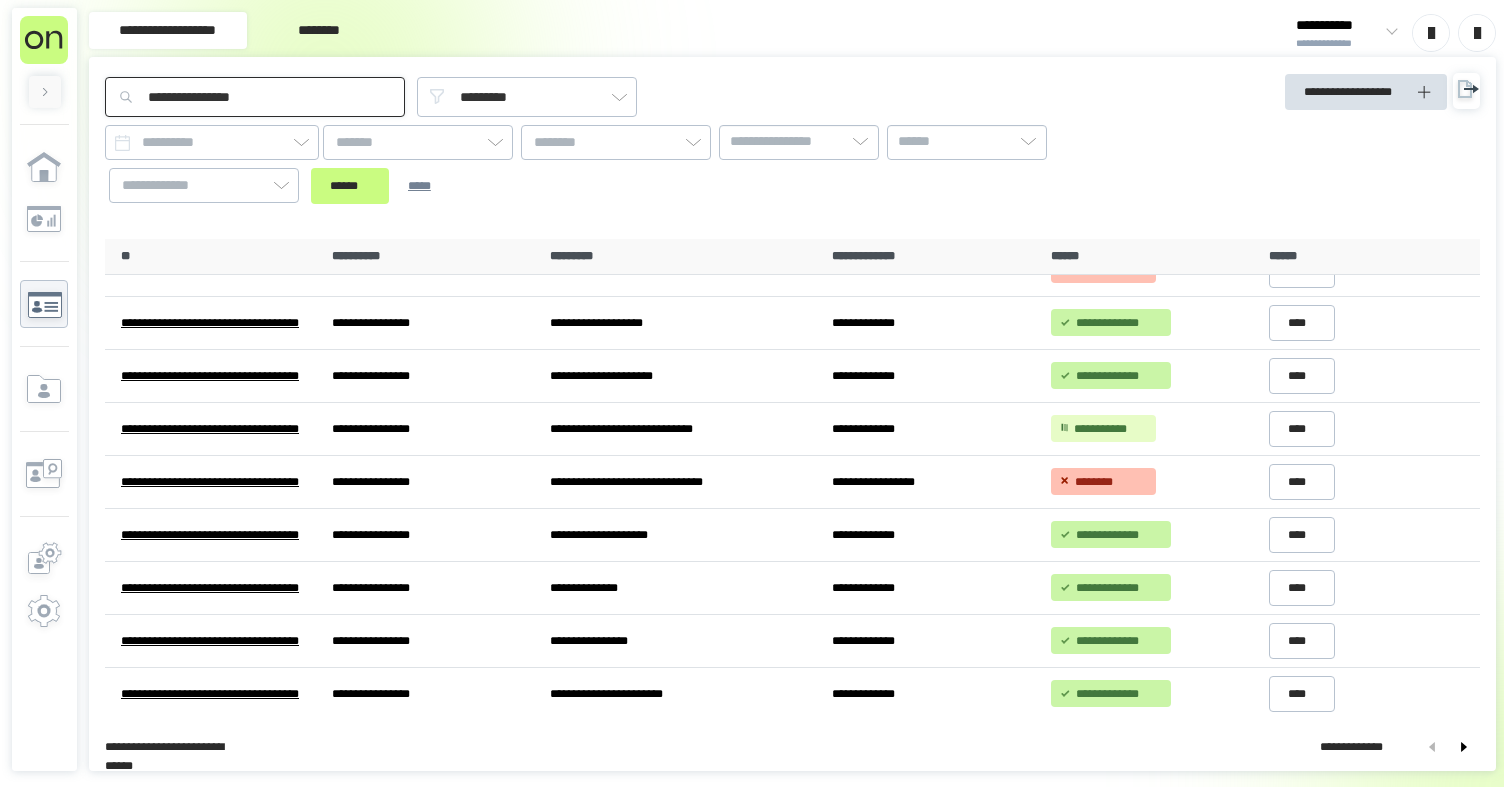drag, startPoint x: 186, startPoint y: 95, endPoint x: 103, endPoint y: 95, distance: 83 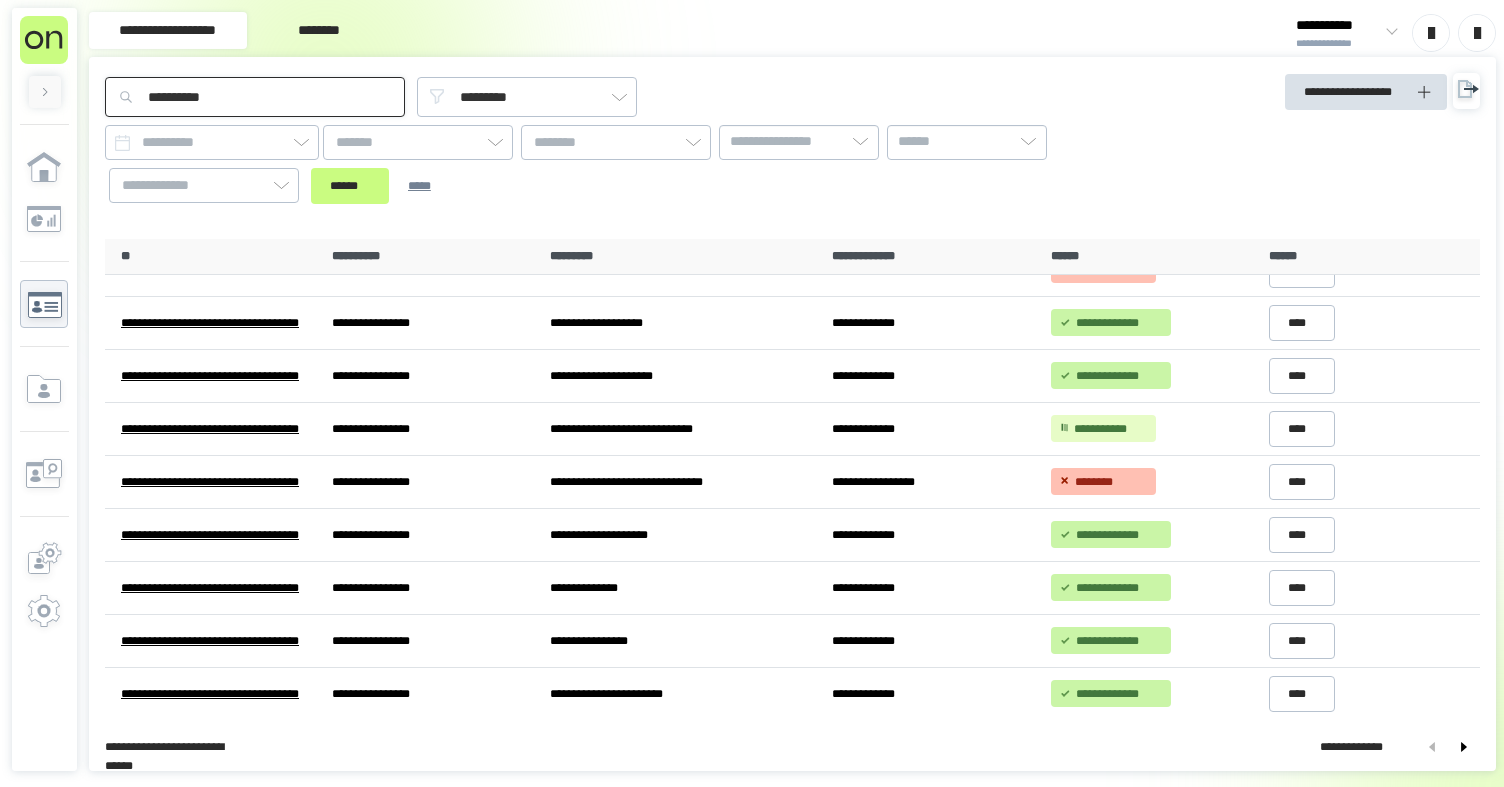 click on "******" at bounding box center (350, 186) 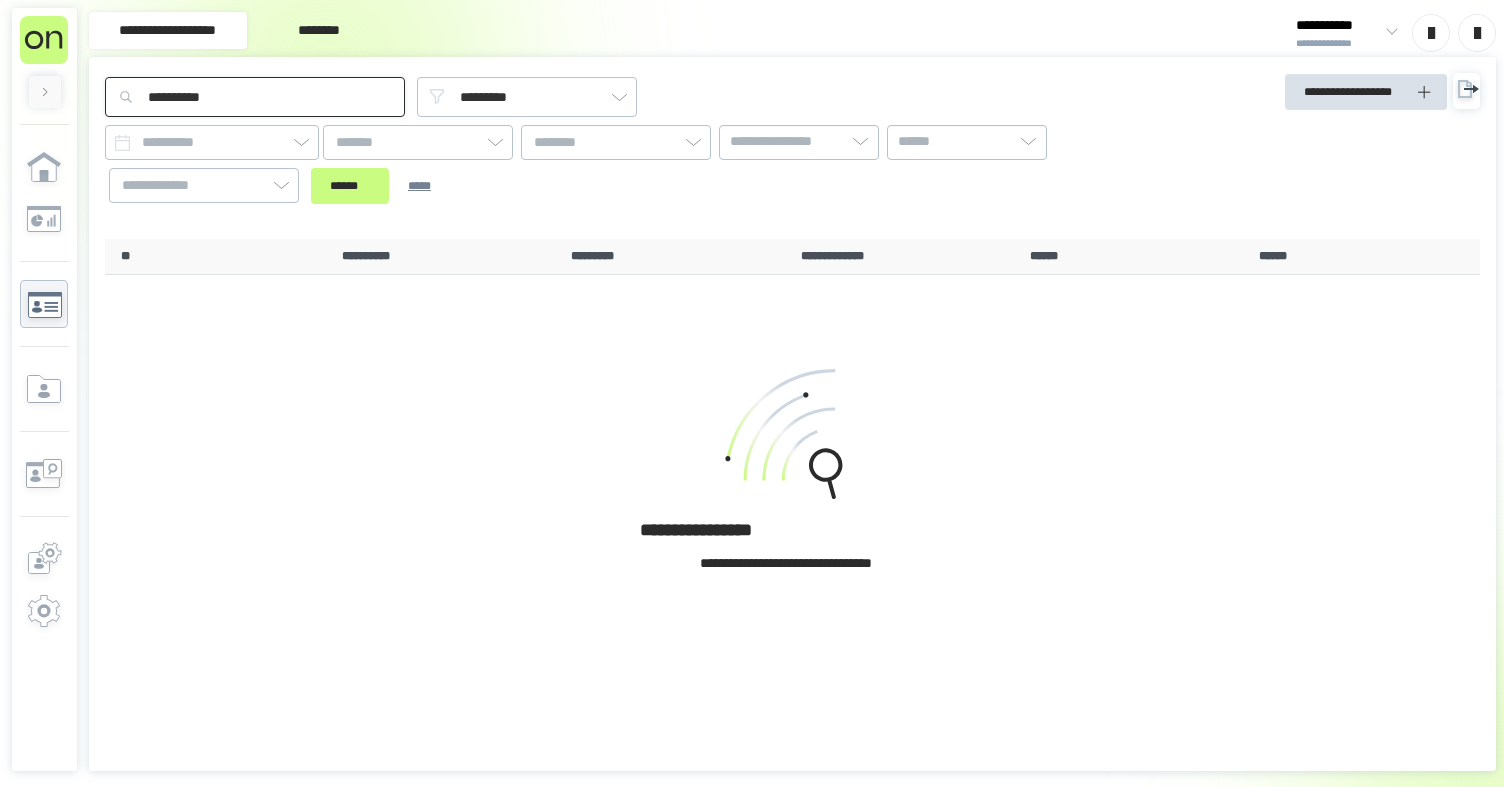 scroll, scrollTop: 0, scrollLeft: 0, axis: both 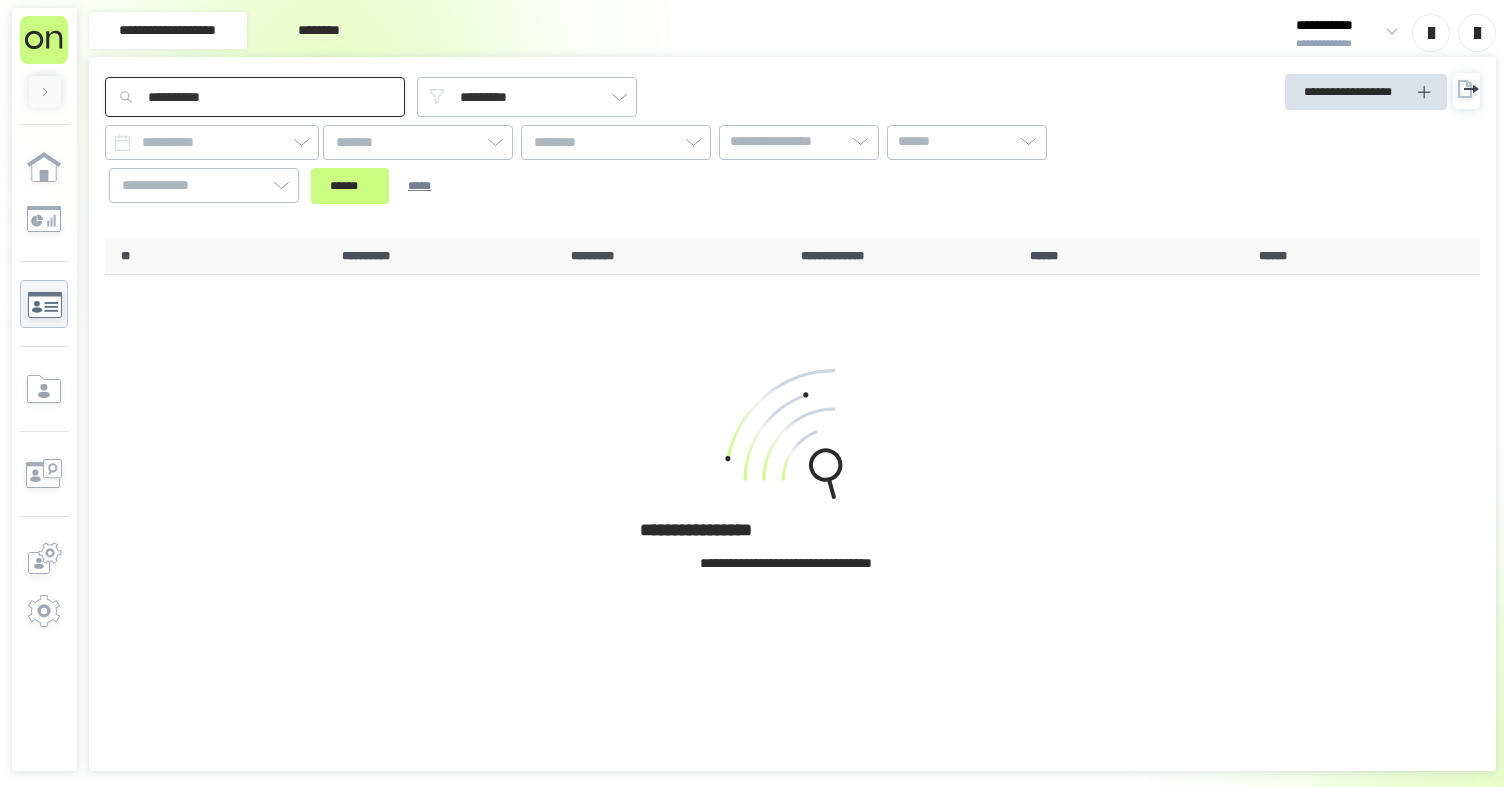 drag, startPoint x: 282, startPoint y: 102, endPoint x: 106, endPoint y: 85, distance: 176.81912 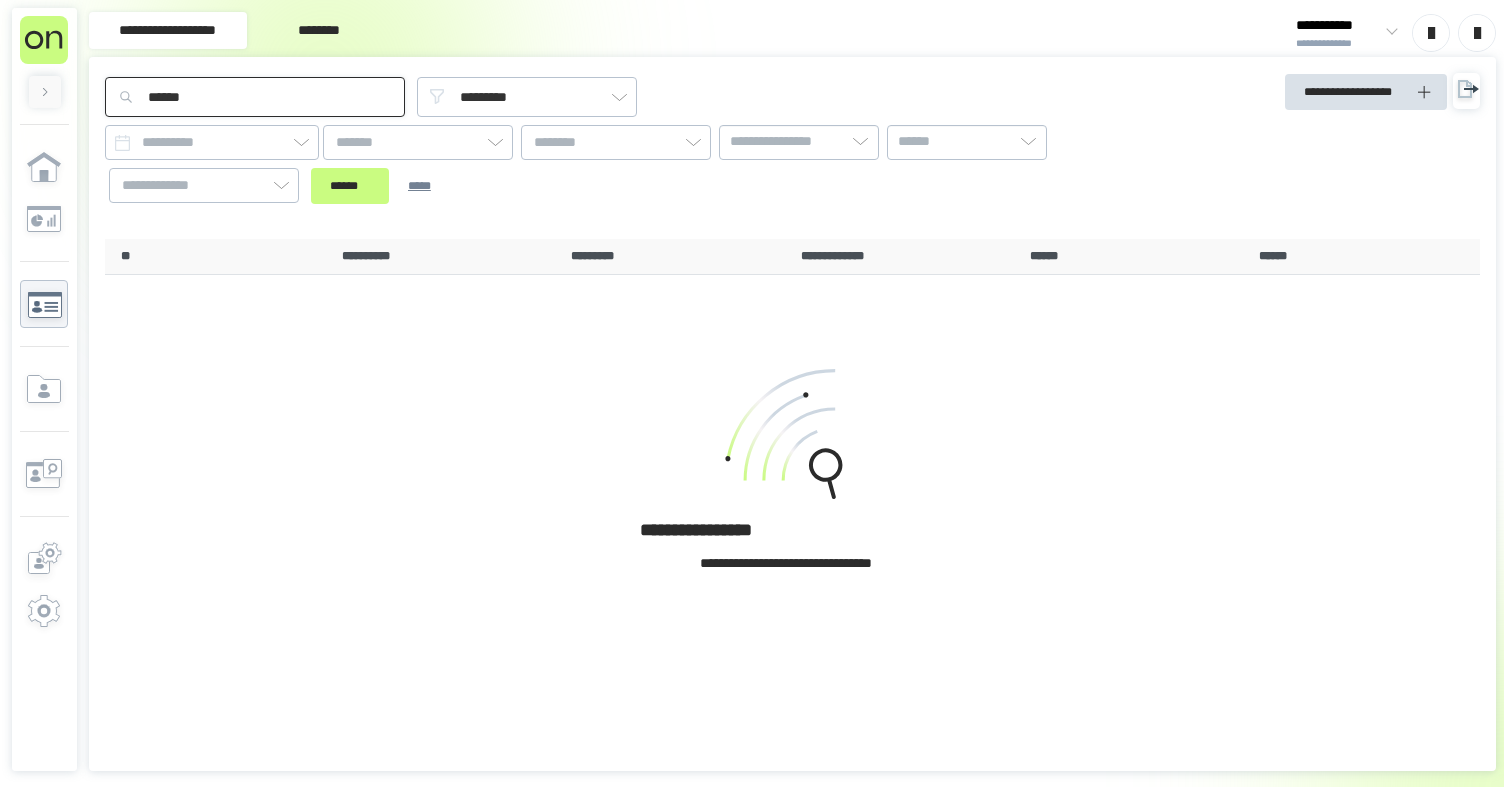 click on "******" at bounding box center (350, 186) 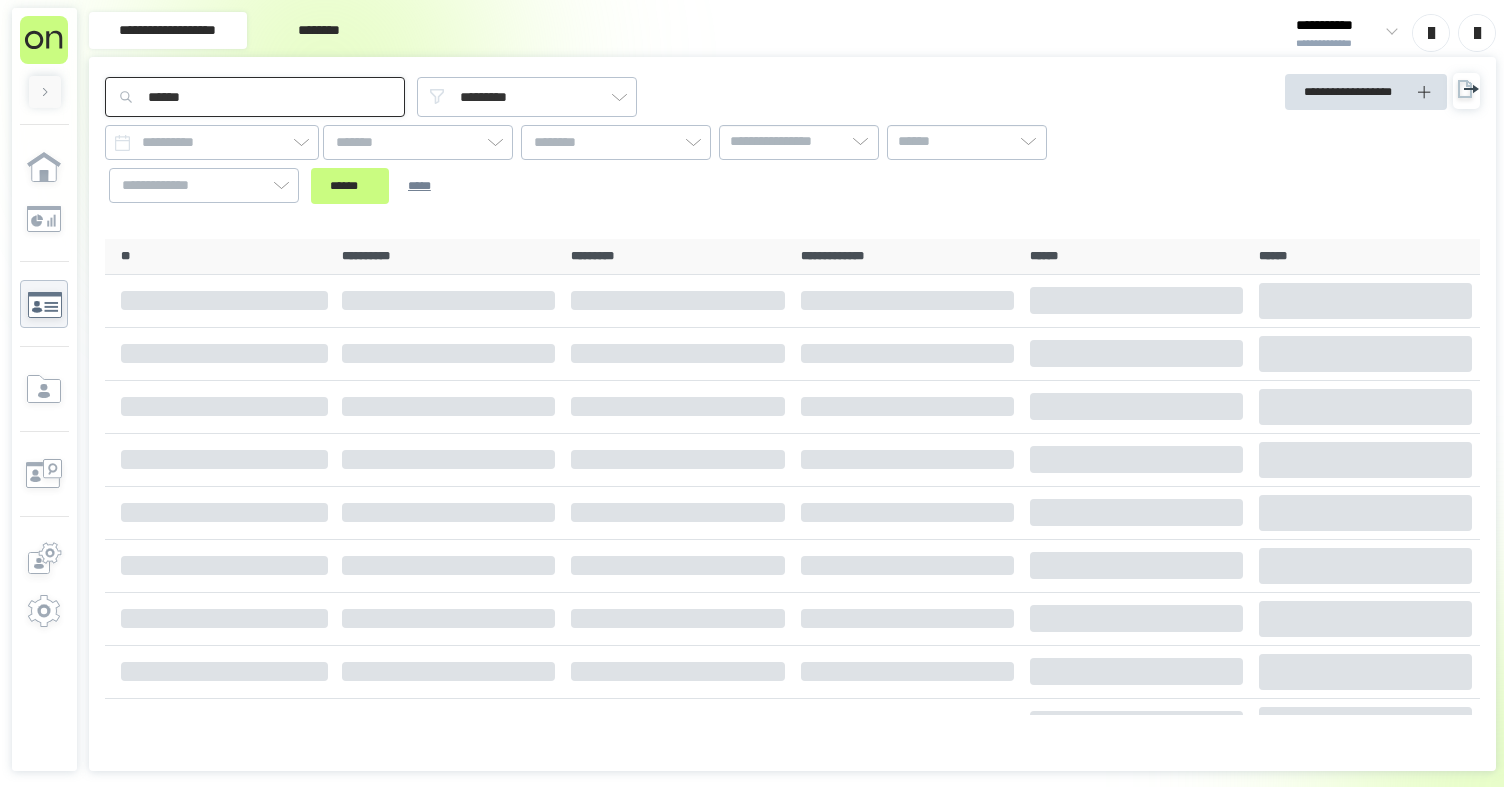 click on "******" at bounding box center [350, 186] 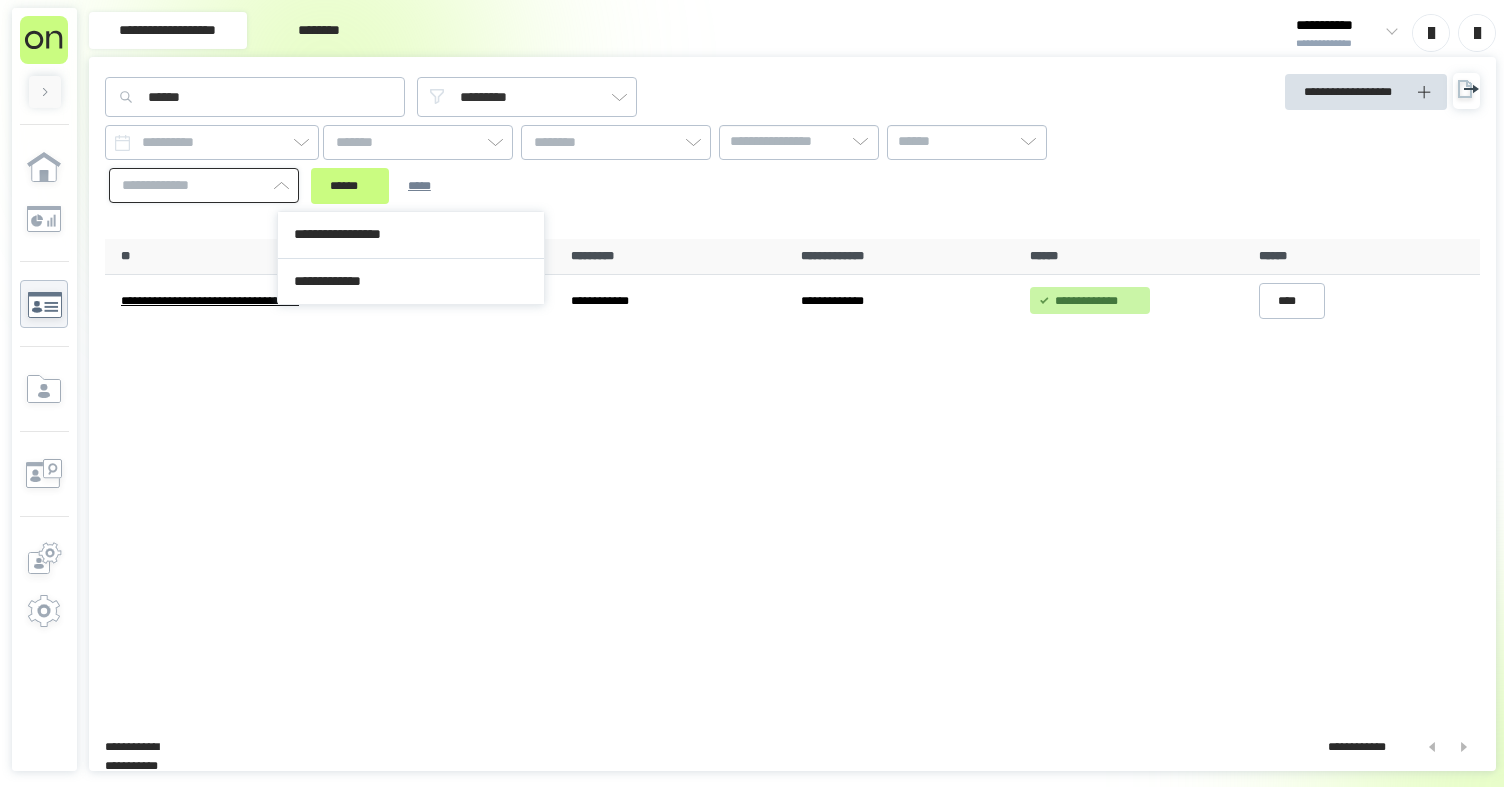 click at bounding box center [204, 185] 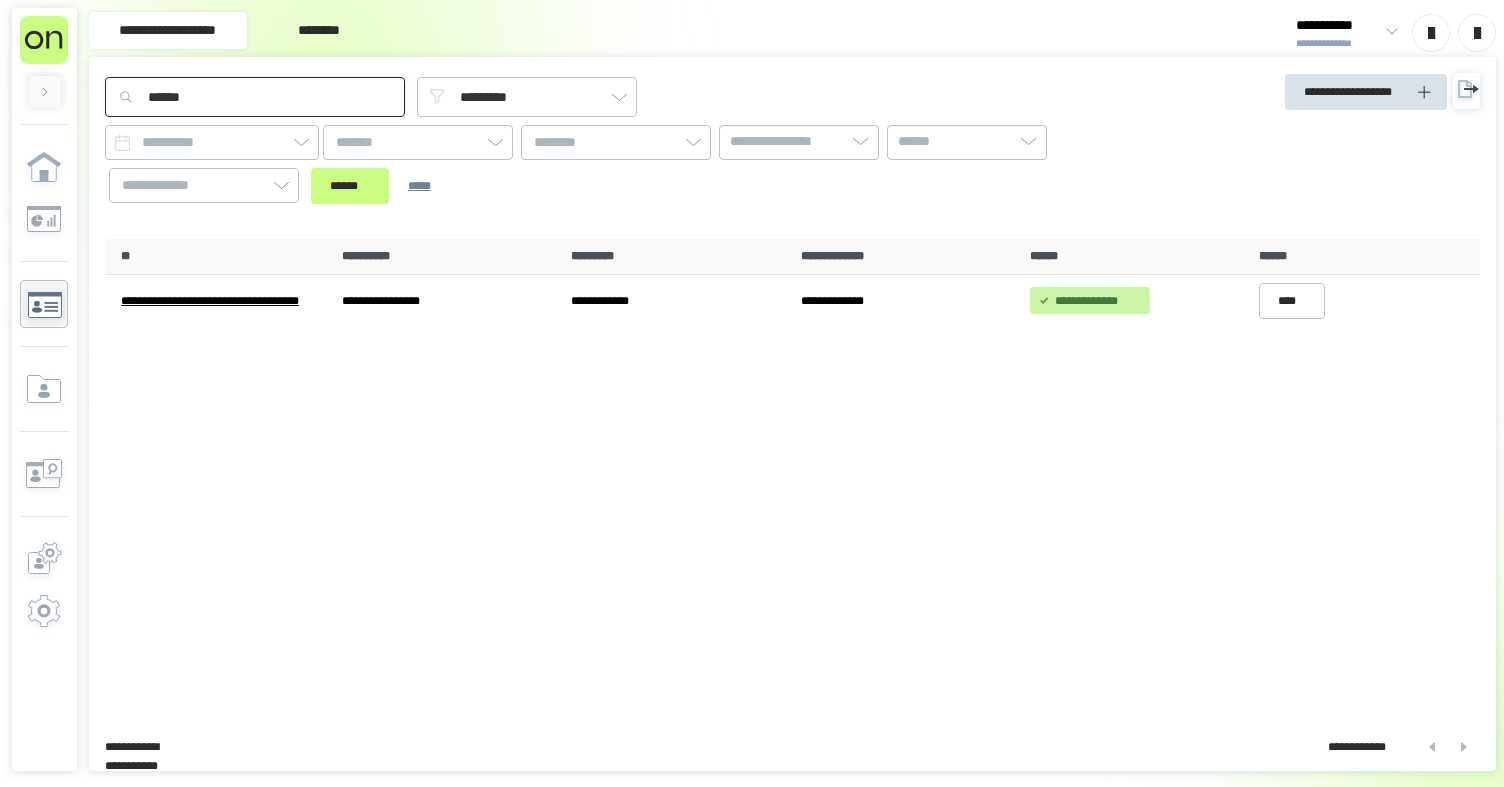 drag, startPoint x: 241, startPoint y: 98, endPoint x: 75, endPoint y: 103, distance: 166.07529 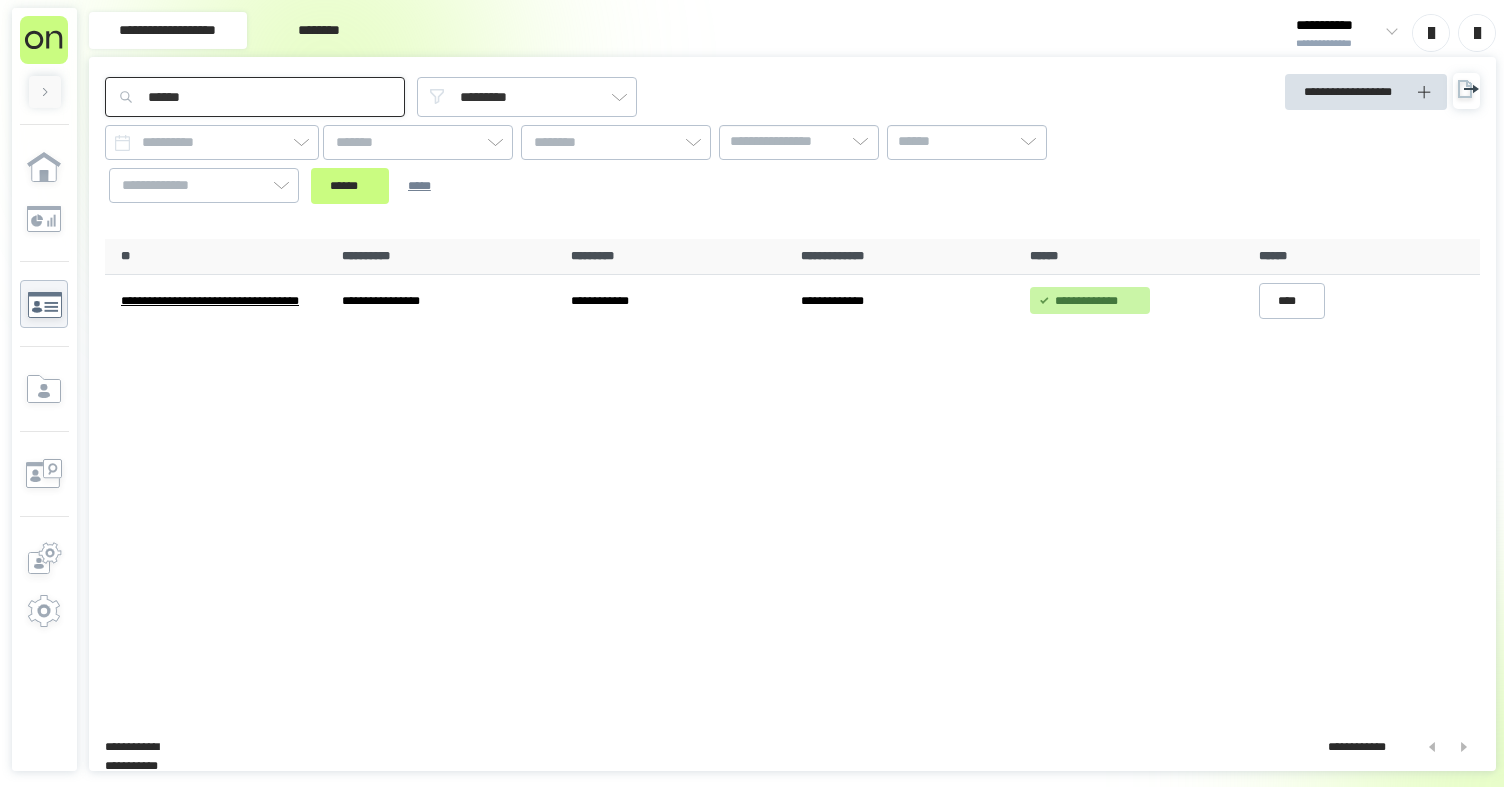 click on "**********" at bounding box center (752, 393) 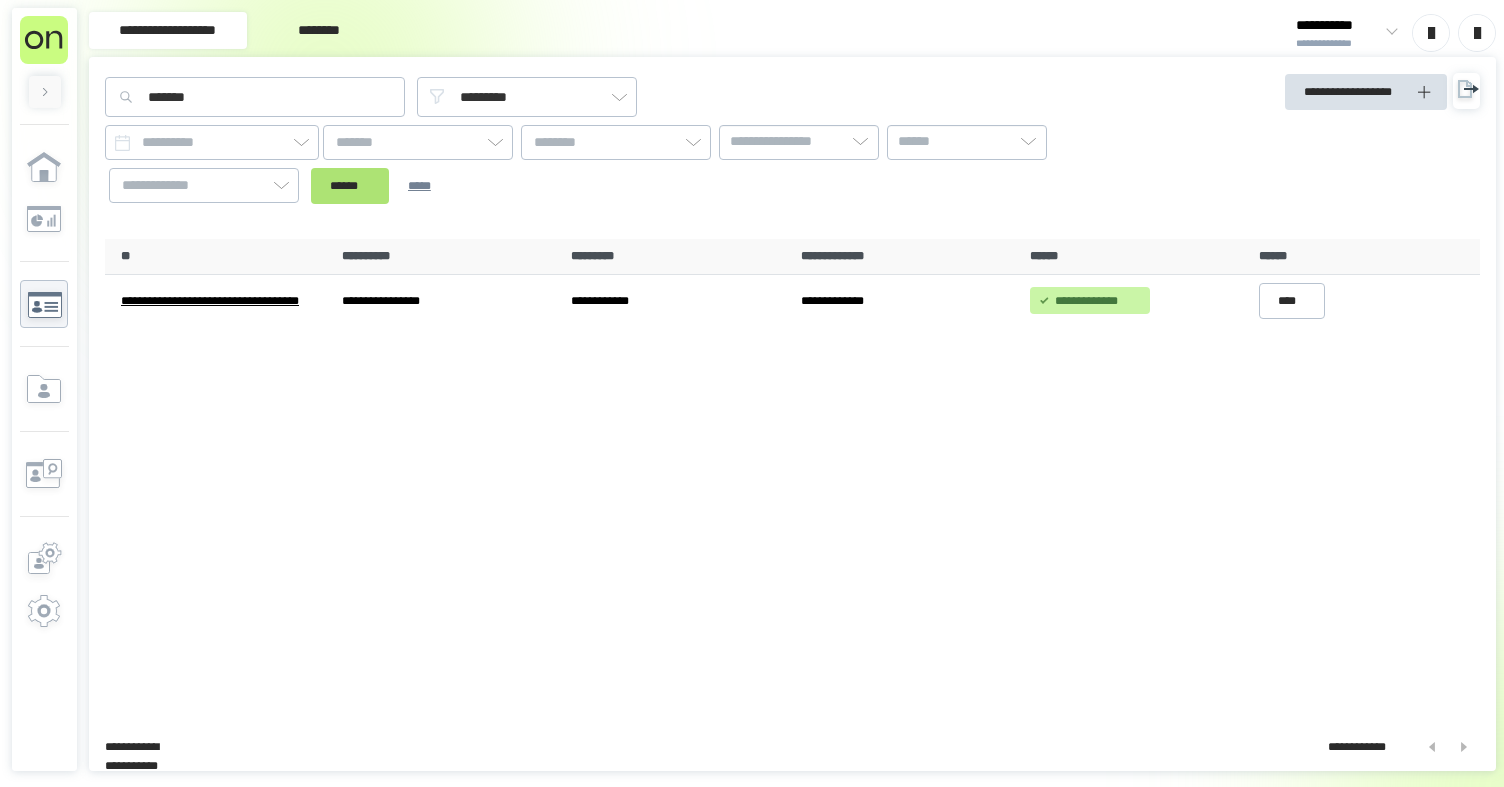 click on "******" at bounding box center (350, 186) 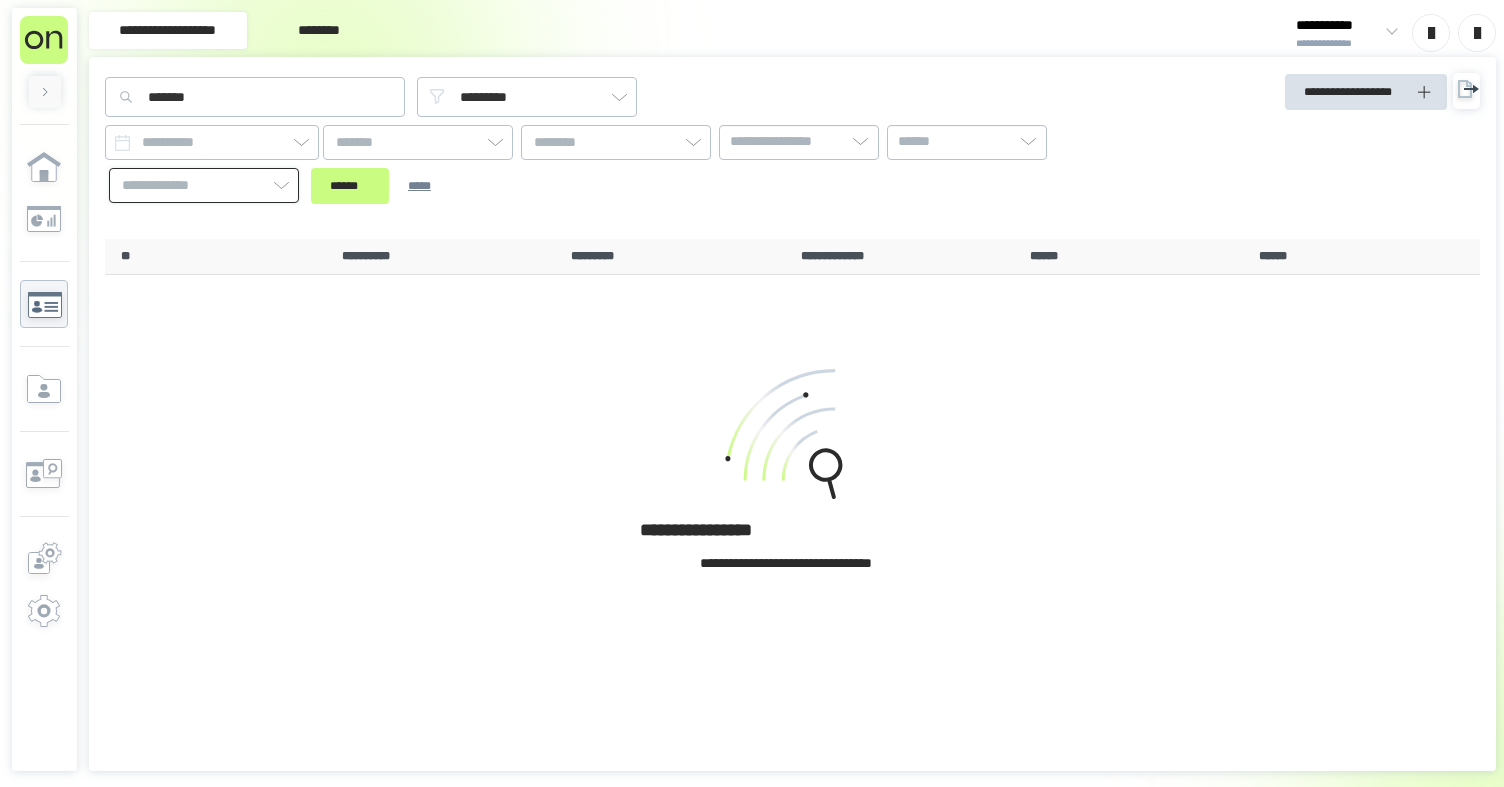 click at bounding box center [204, 185] 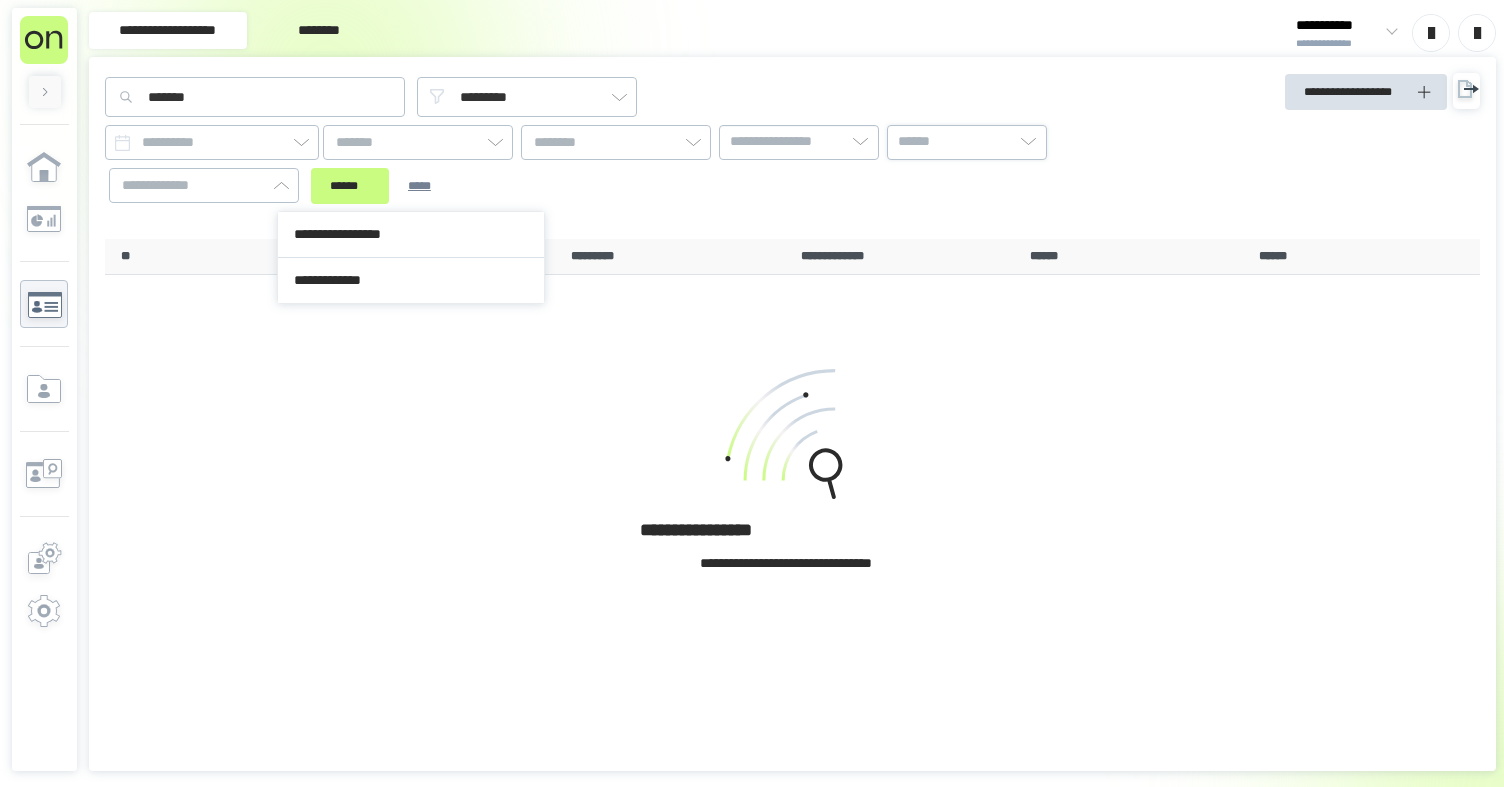 click 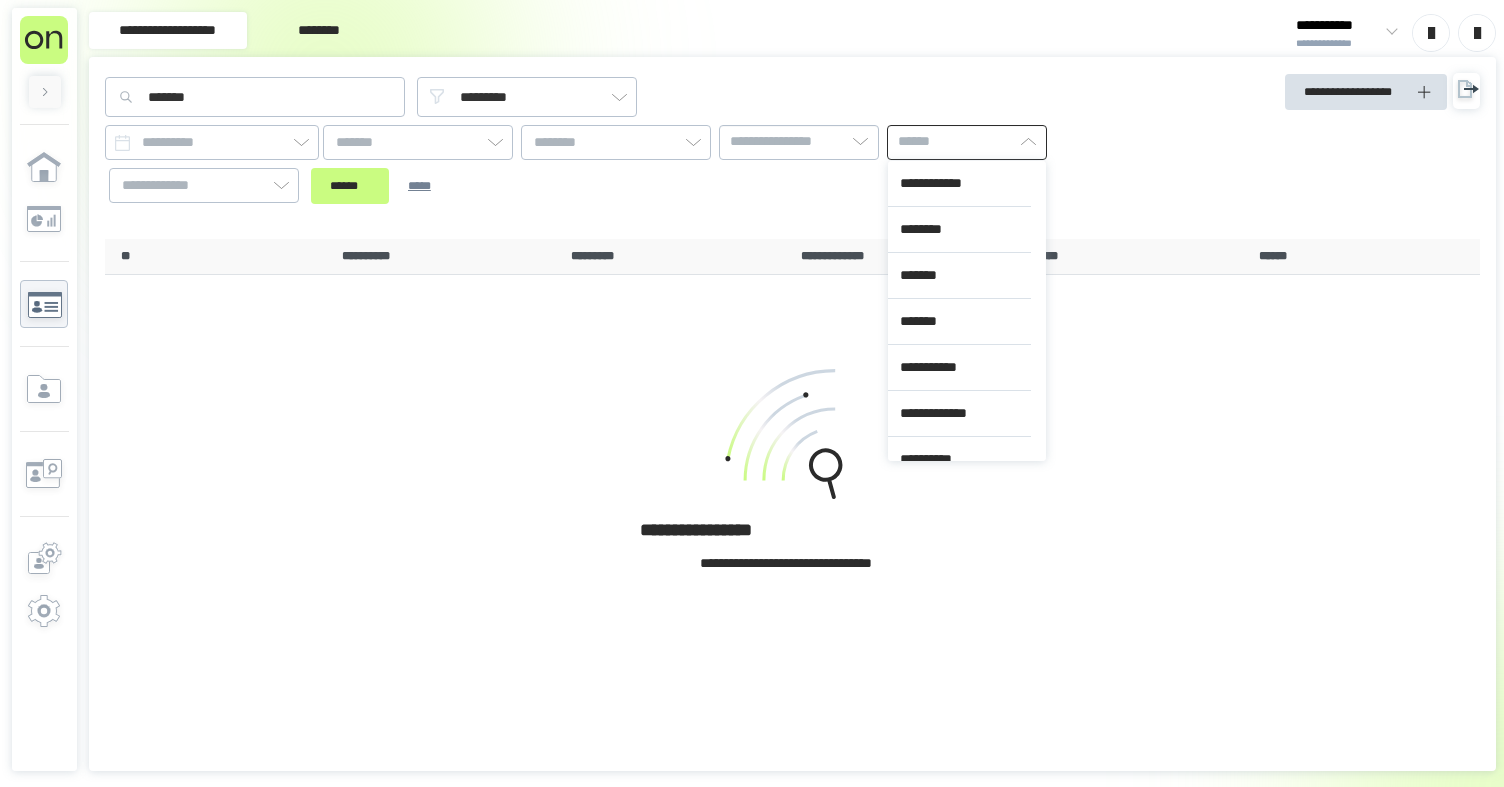 drag, startPoint x: 168, startPoint y: 267, endPoint x: 313, endPoint y: 243, distance: 146.9728 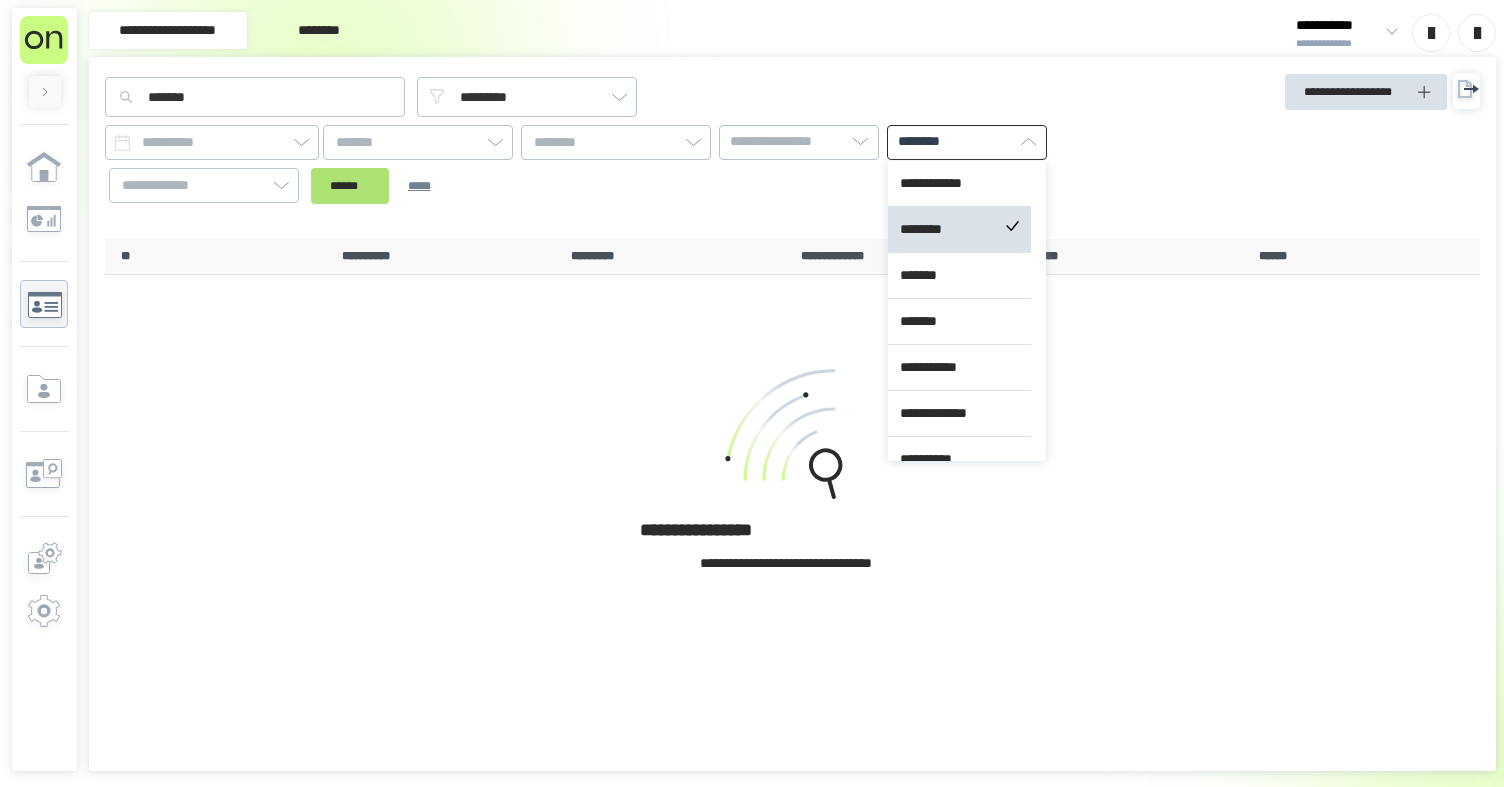 click on "******" at bounding box center (350, 186) 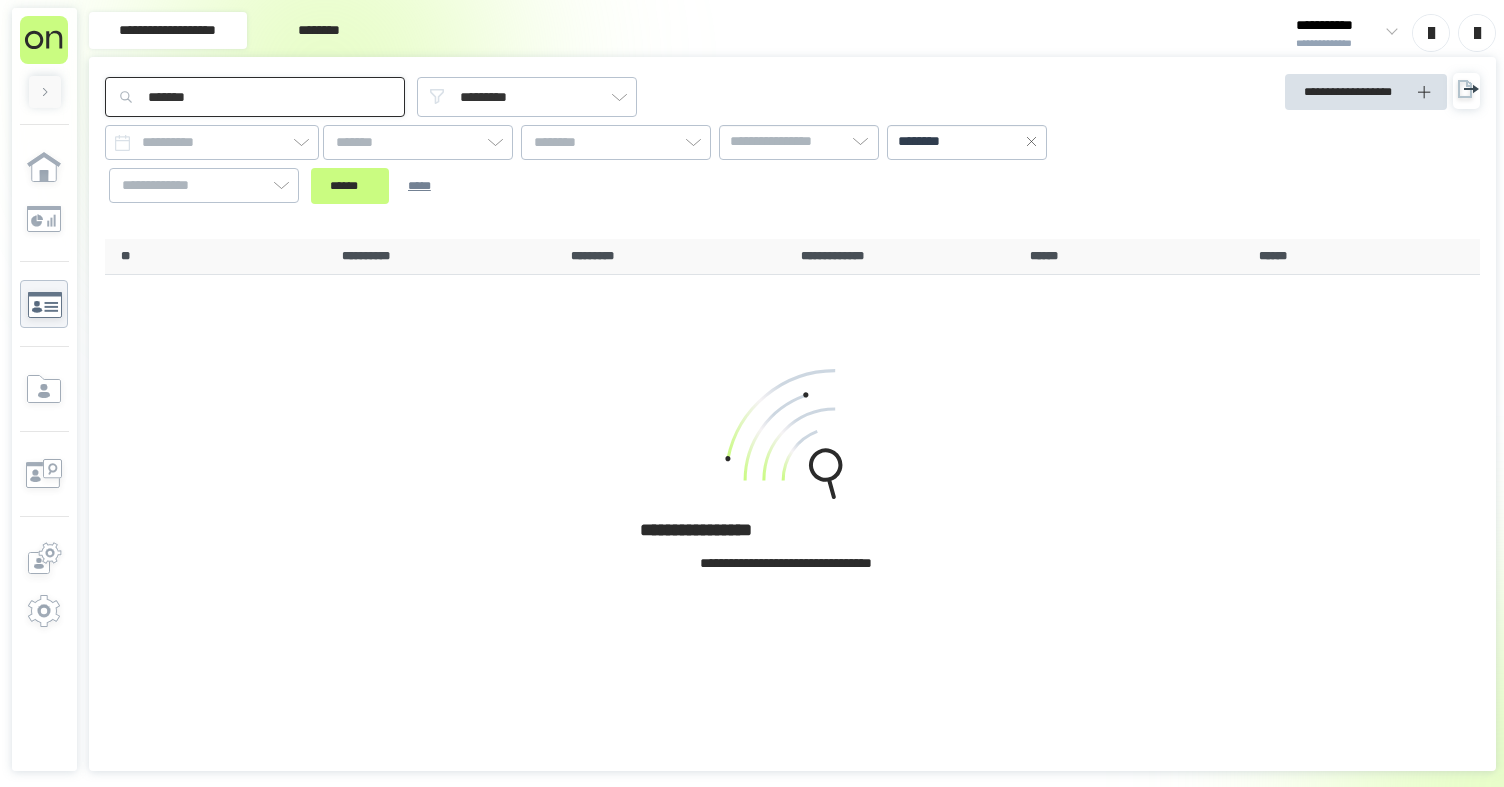 click on "*******" at bounding box center [255, 97] 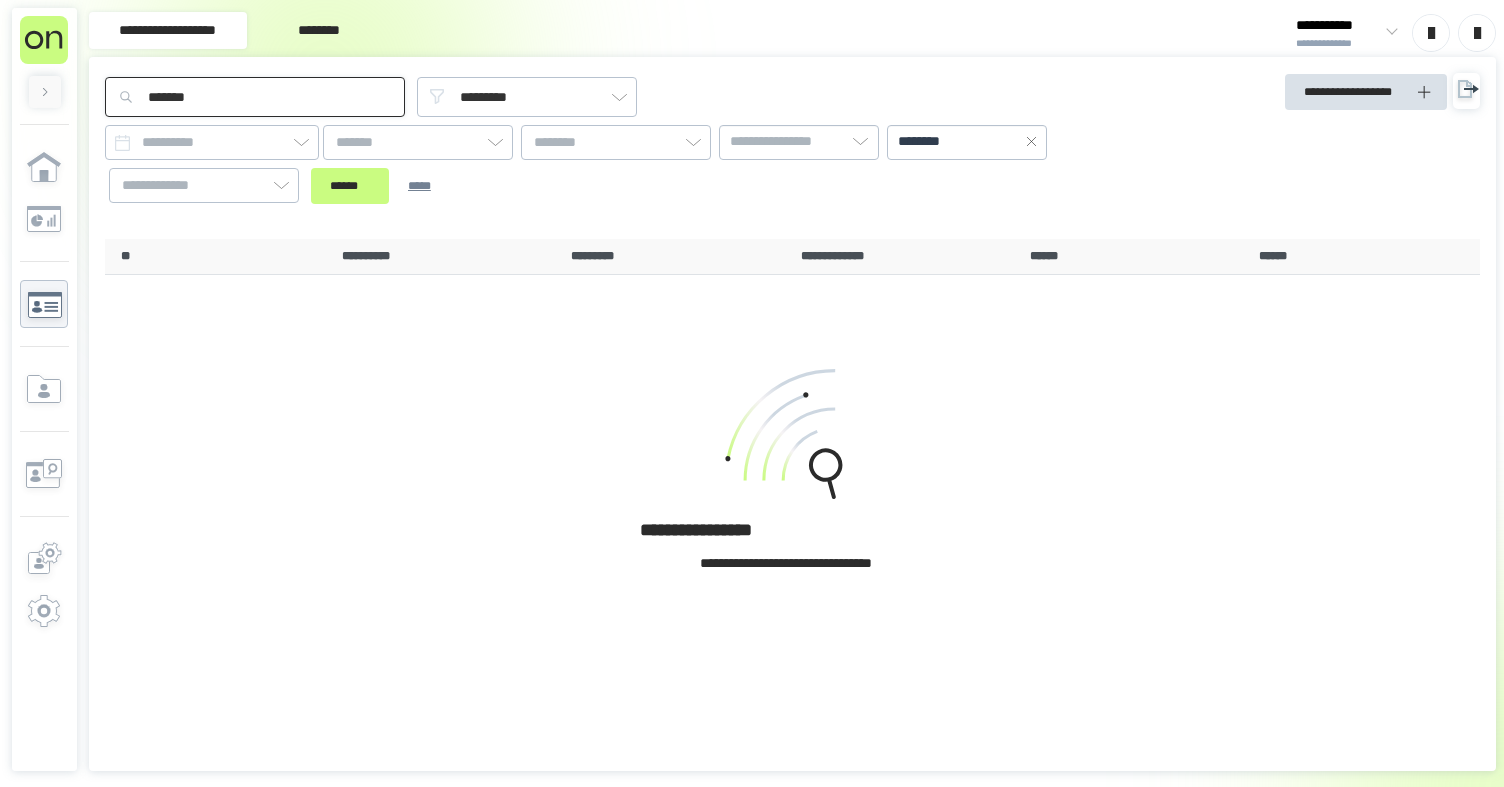 click on "******" at bounding box center [350, 186] 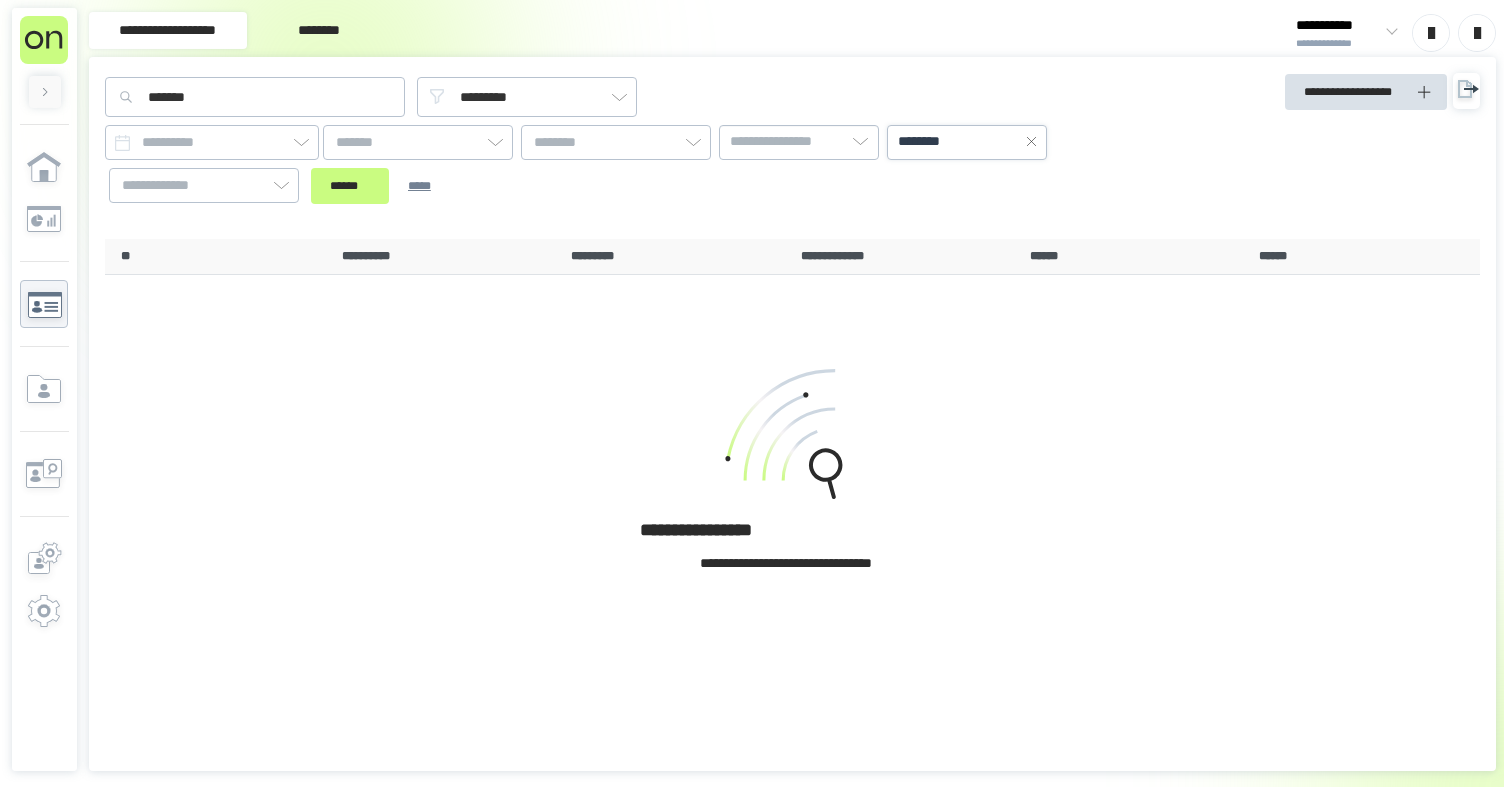 click on "********" at bounding box center [967, 141] 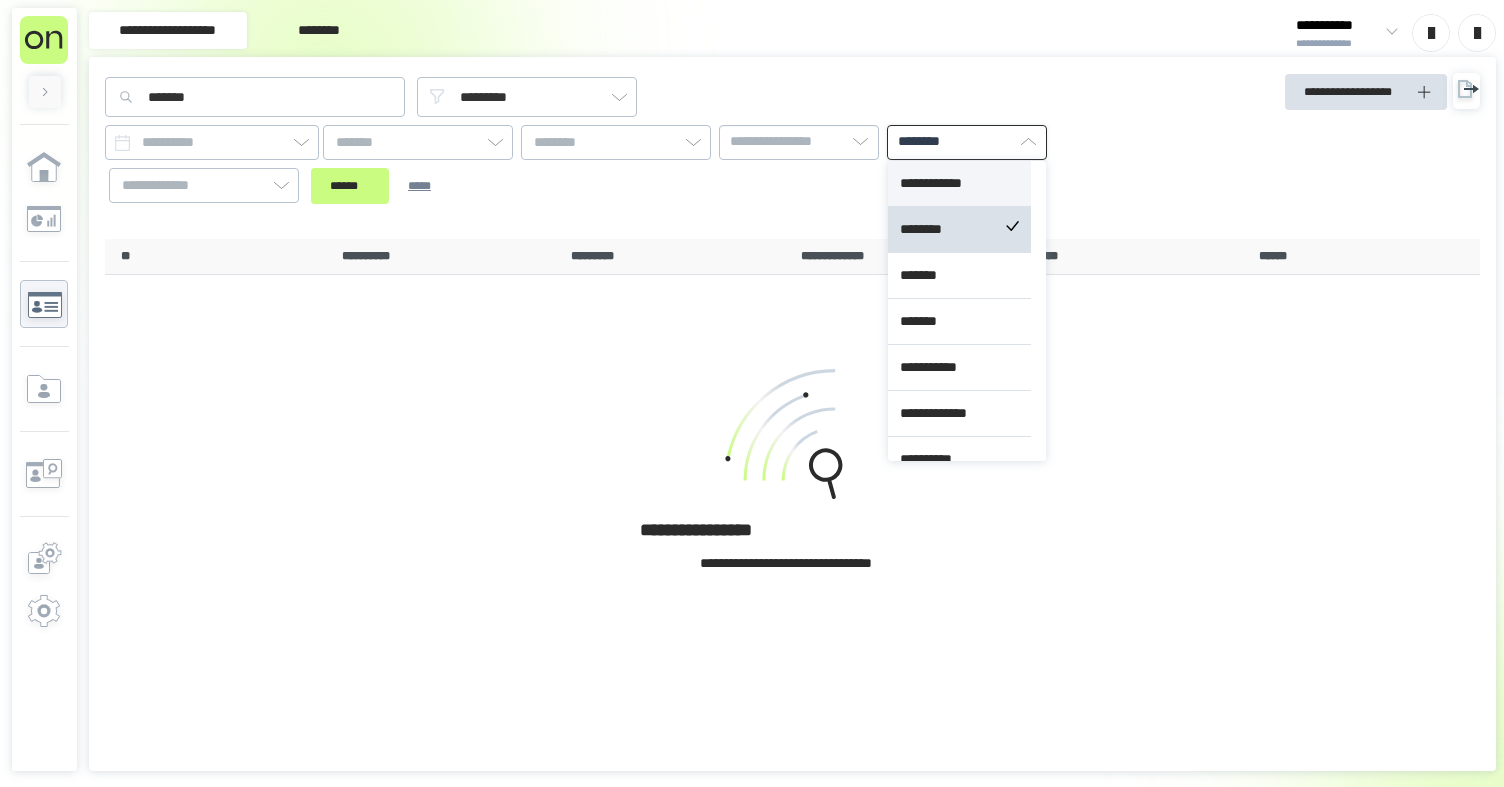 click on "**********" at bounding box center [959, 184] 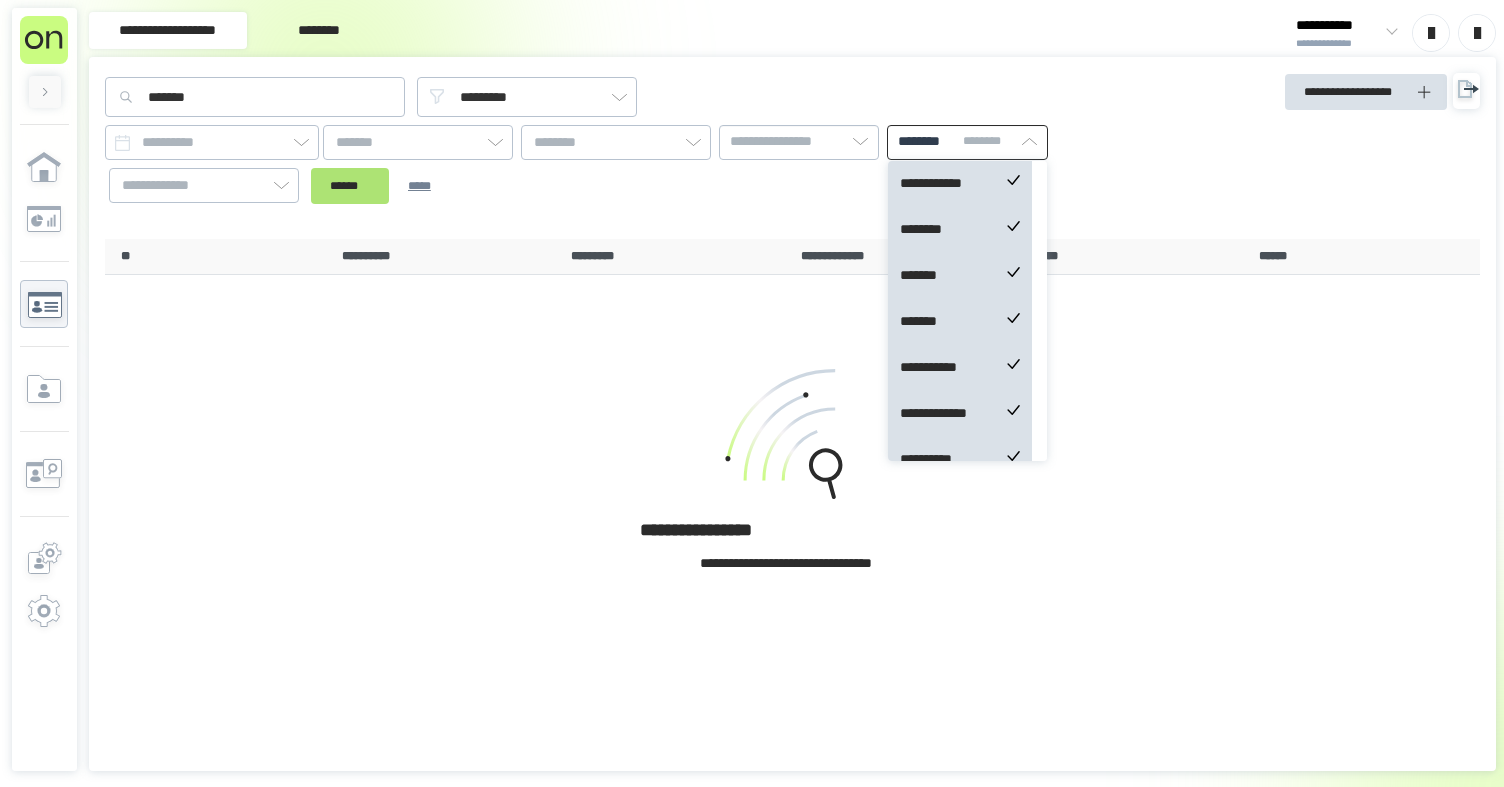 click on "******   *****" at bounding box center [384, 186] 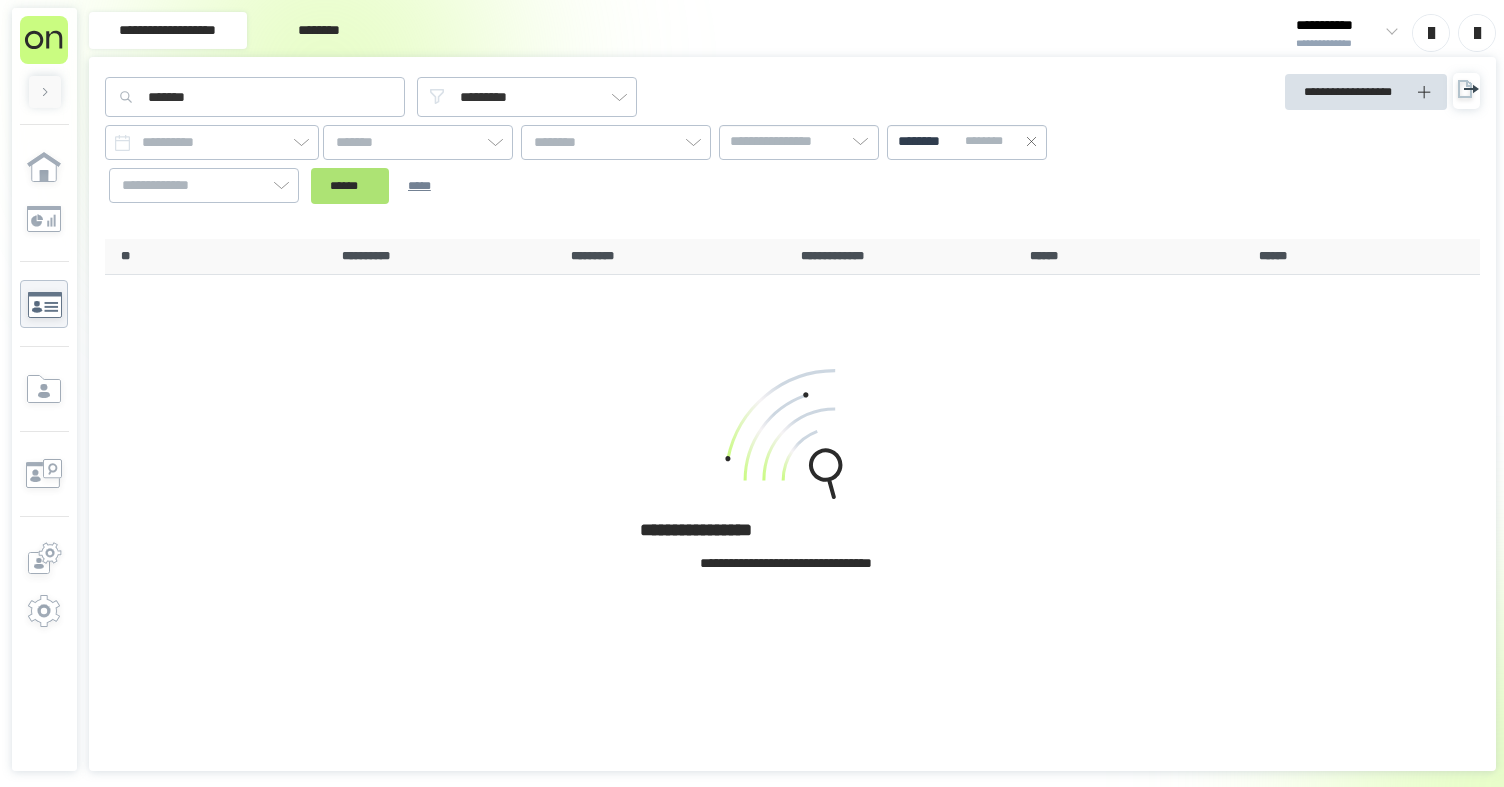 click on "******" at bounding box center [350, 186] 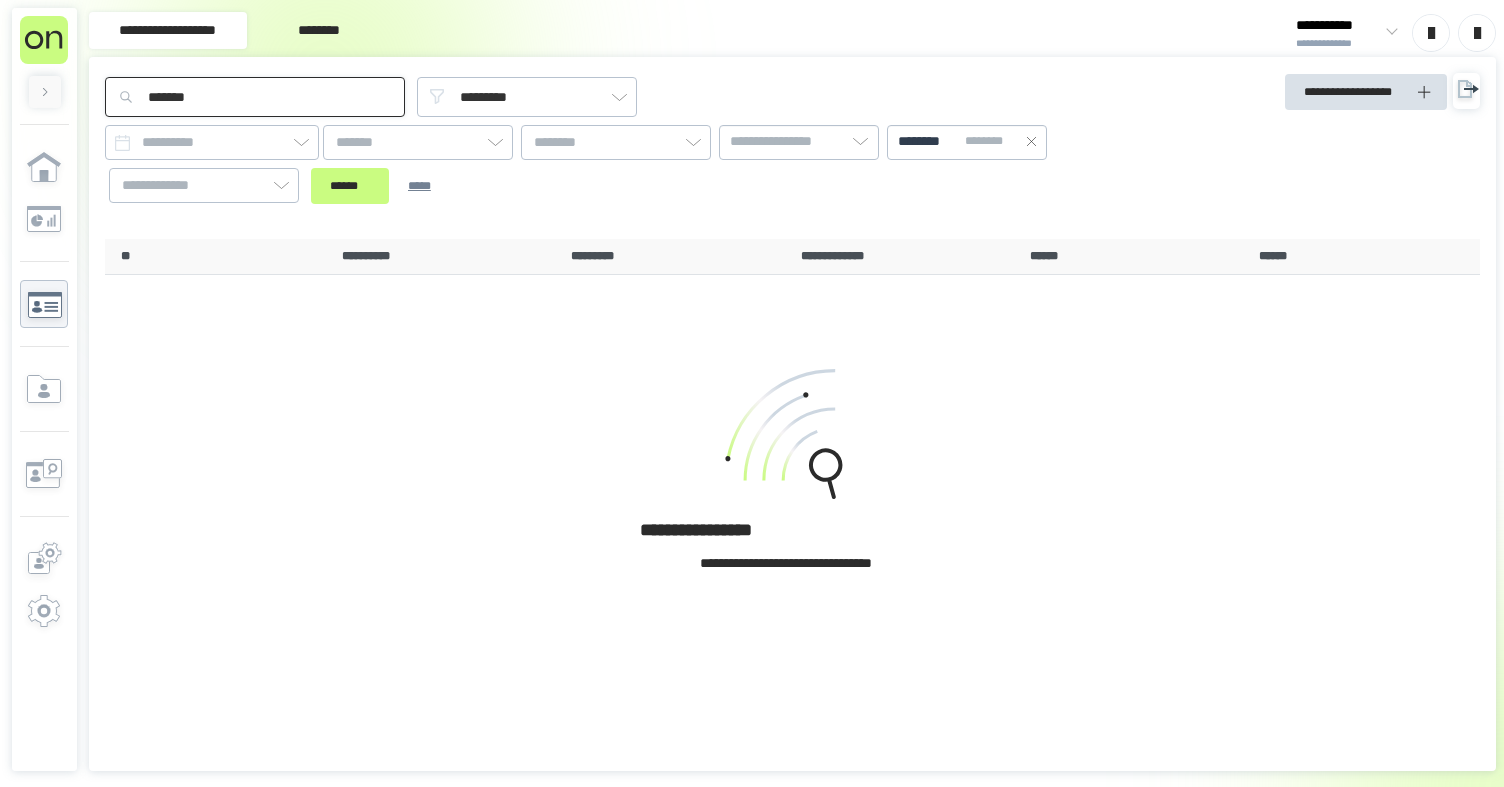 drag, startPoint x: 175, startPoint y: 97, endPoint x: 175, endPoint y: 62, distance: 35 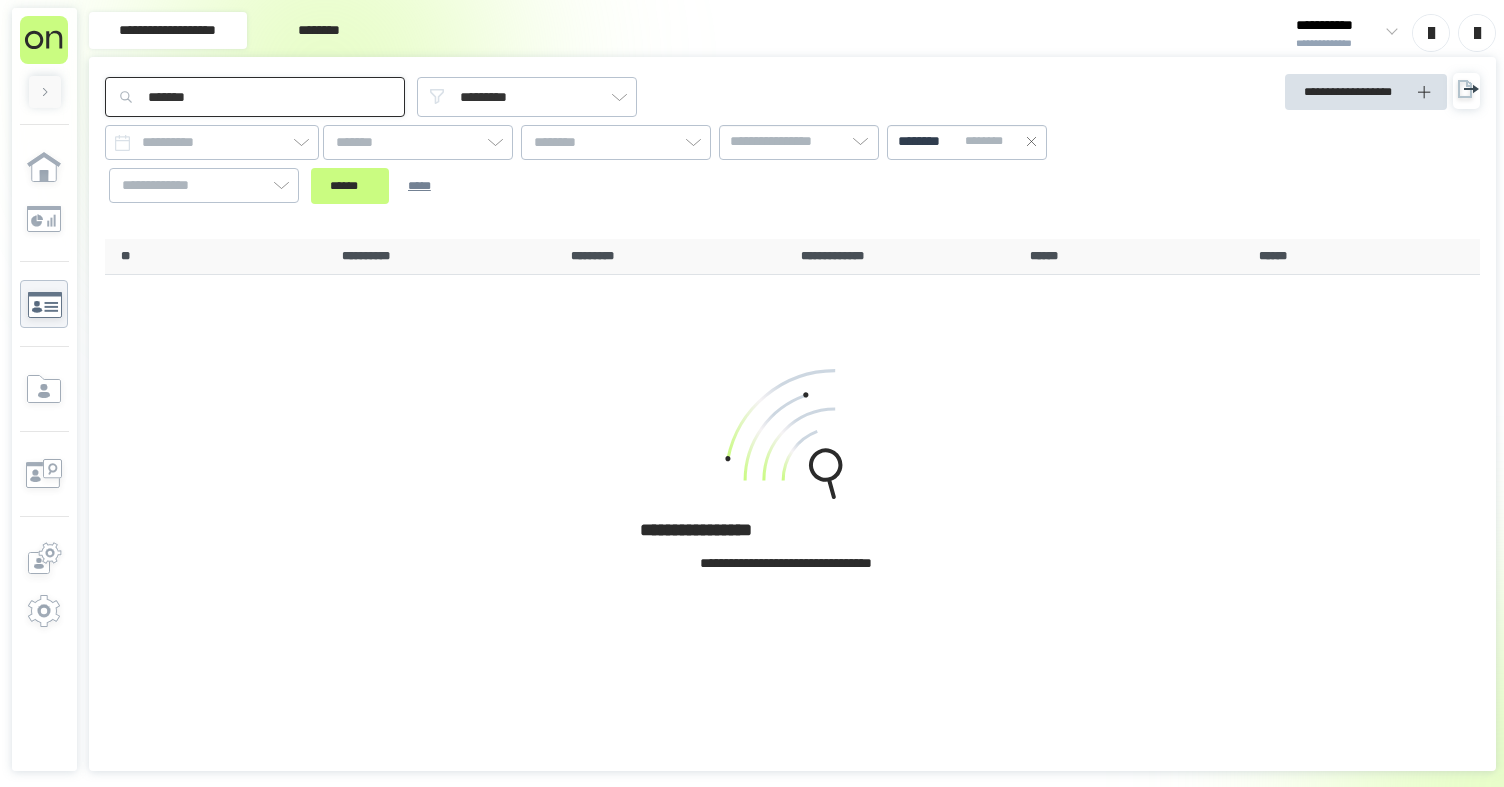 click on "*******" at bounding box center [255, 97] 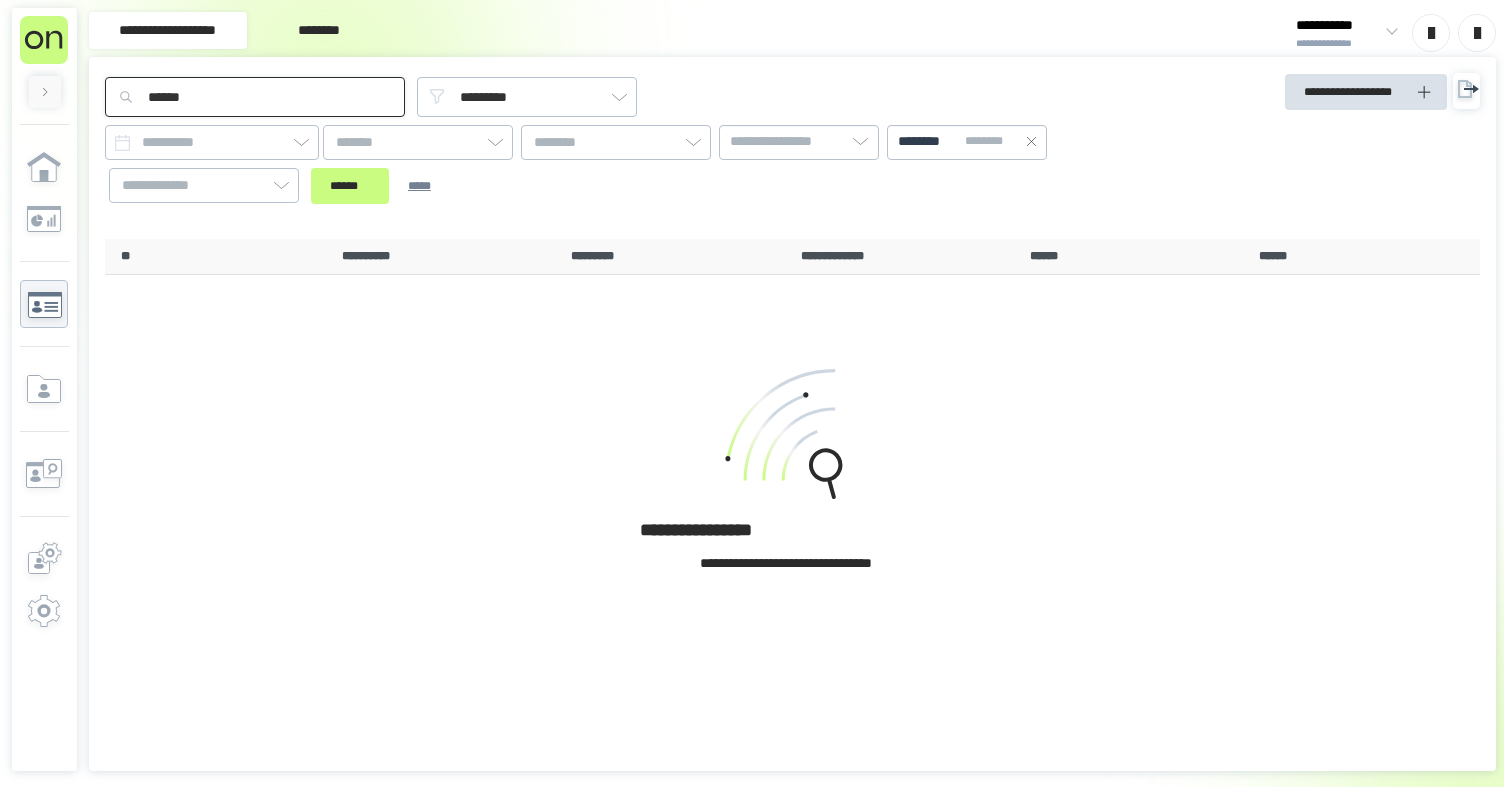 type on "******" 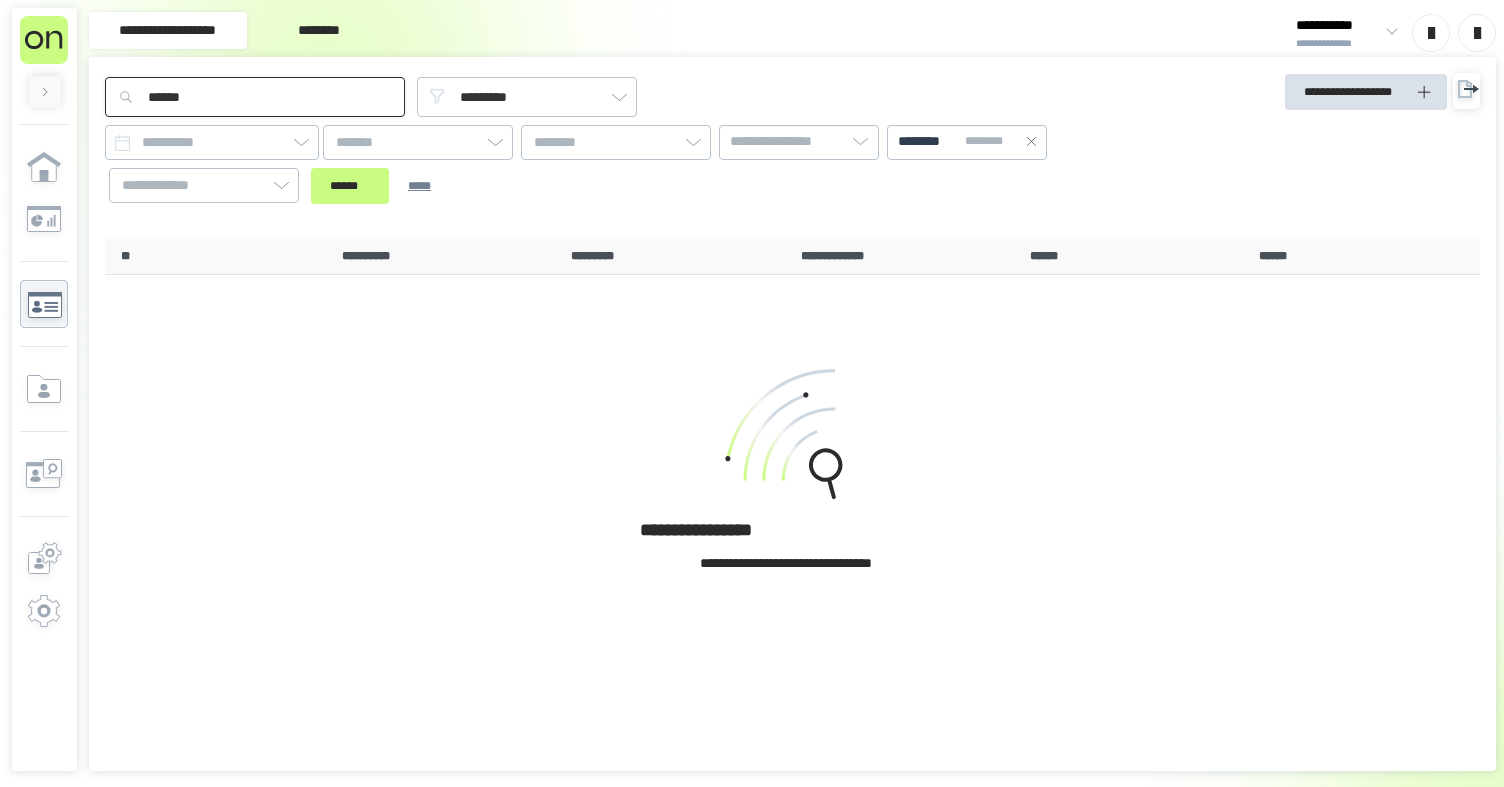 click on "******" at bounding box center [350, 186] 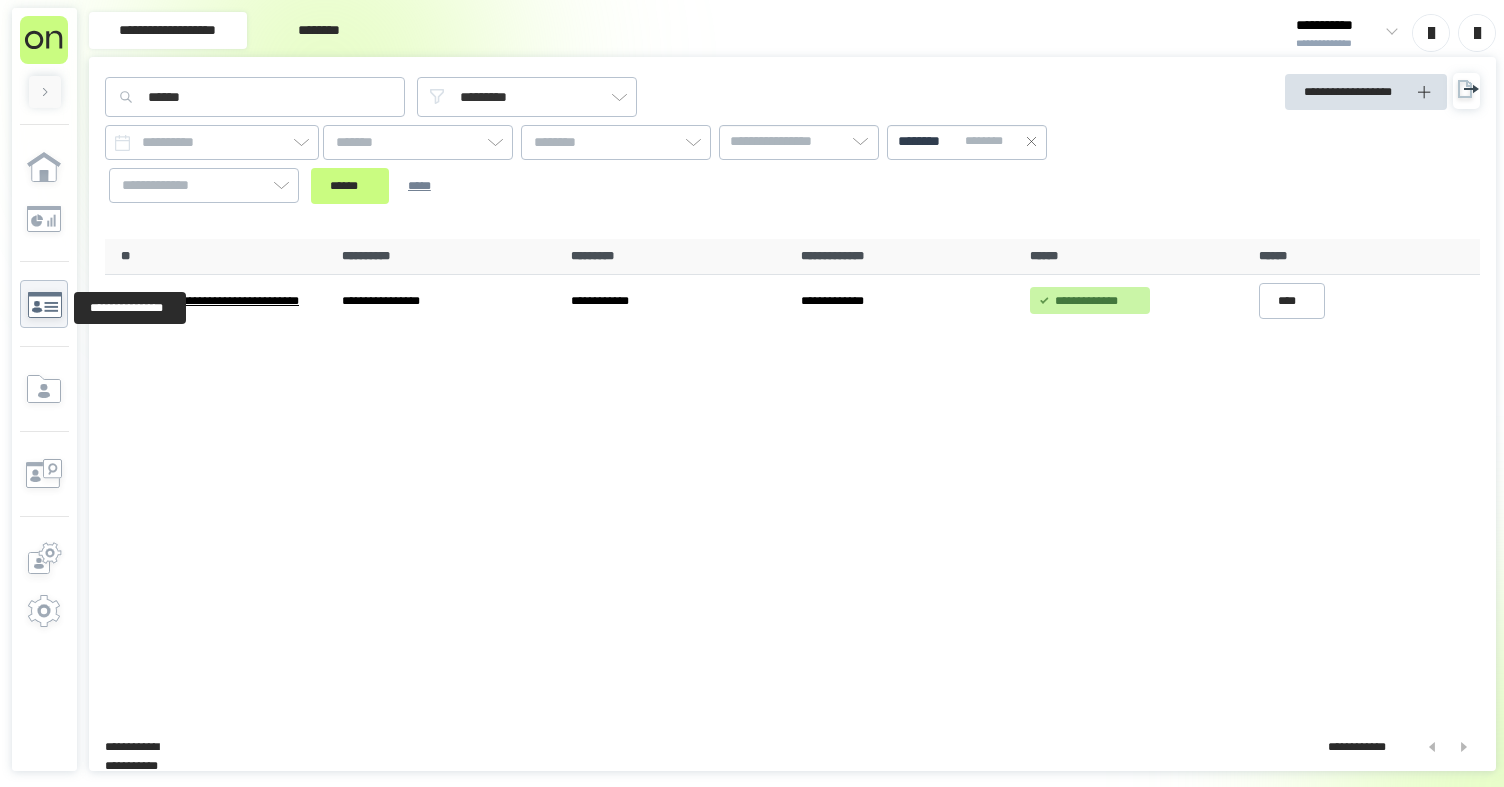 click 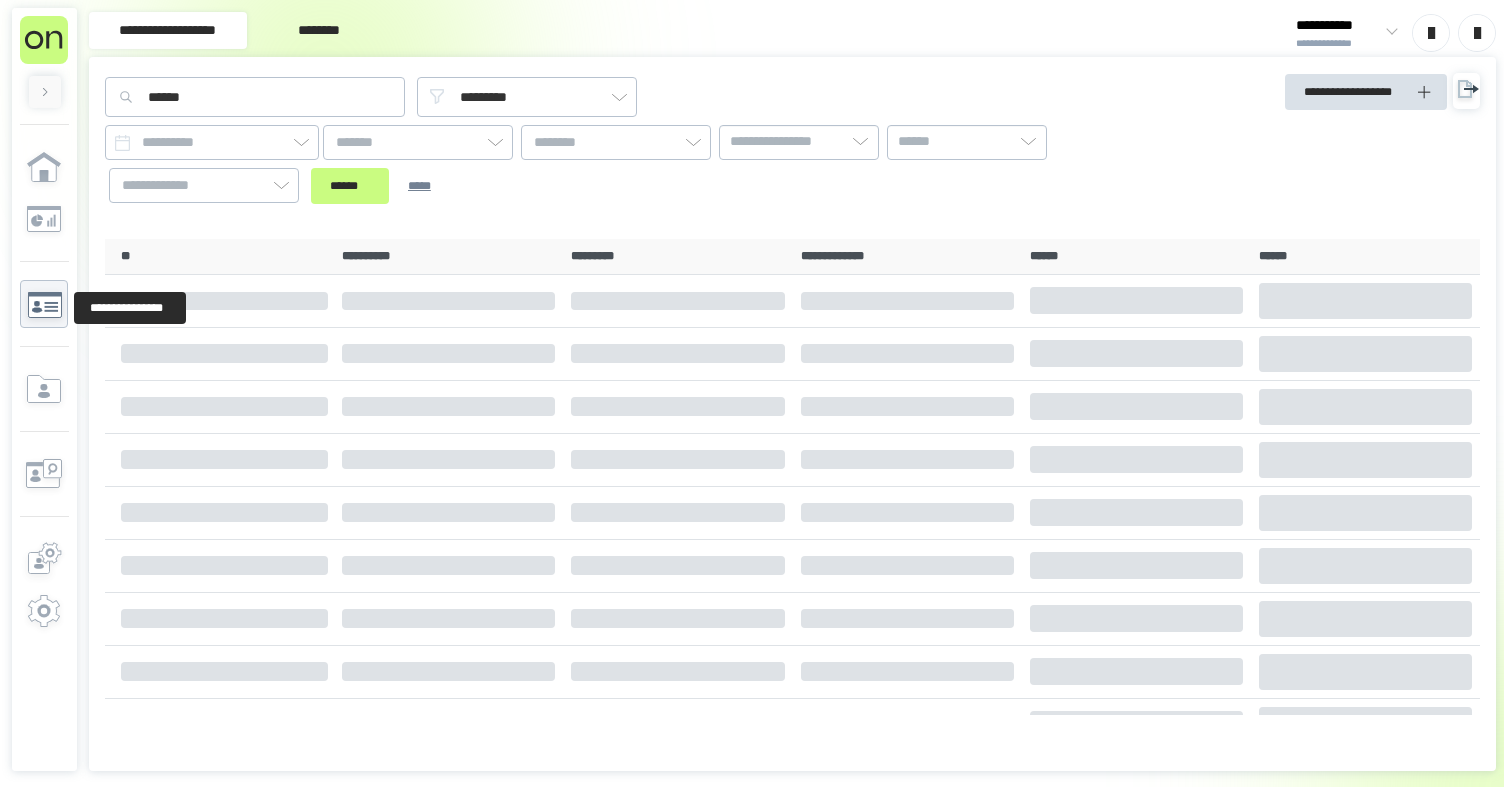 type 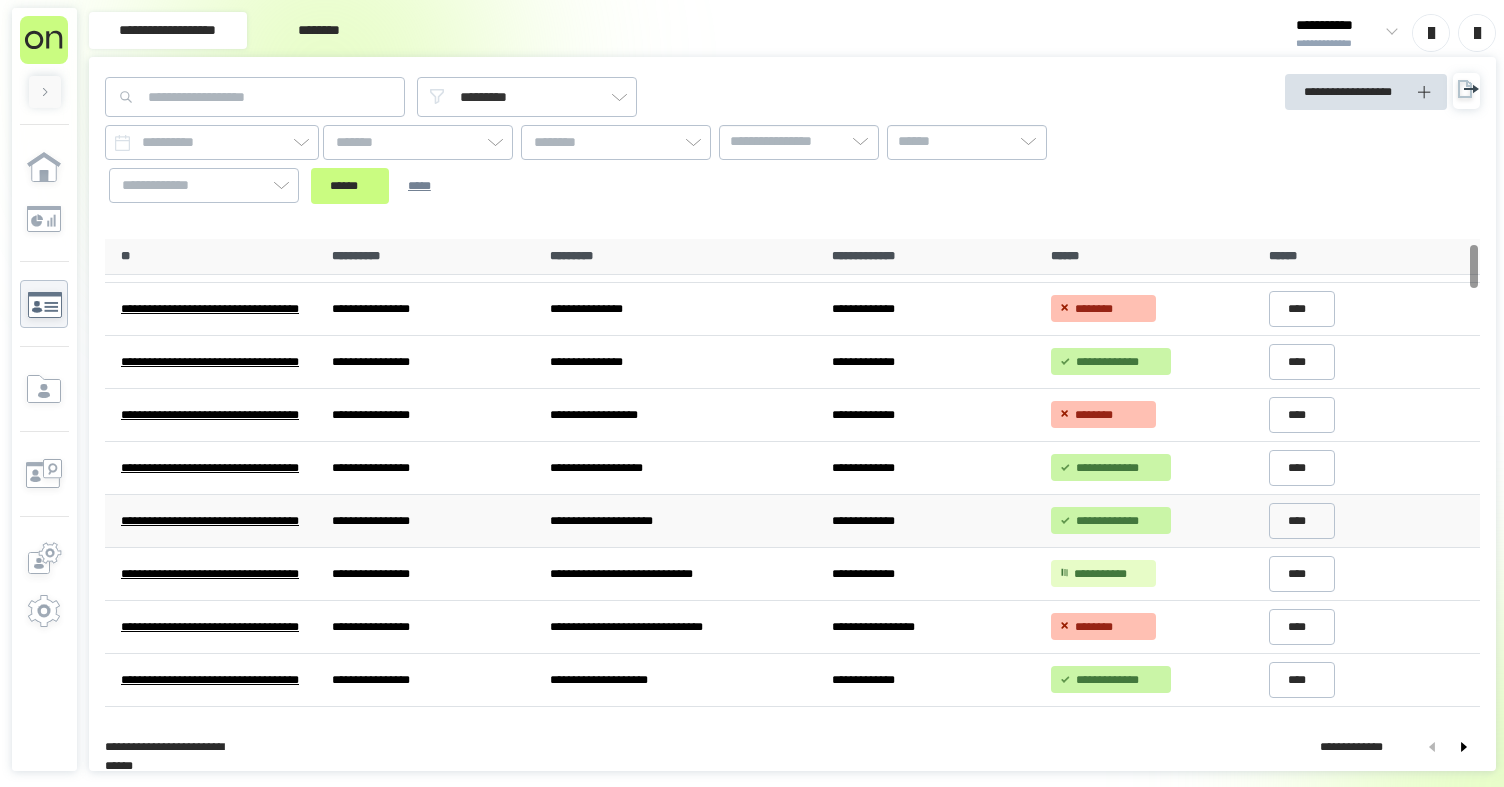 scroll, scrollTop: 0, scrollLeft: 0, axis: both 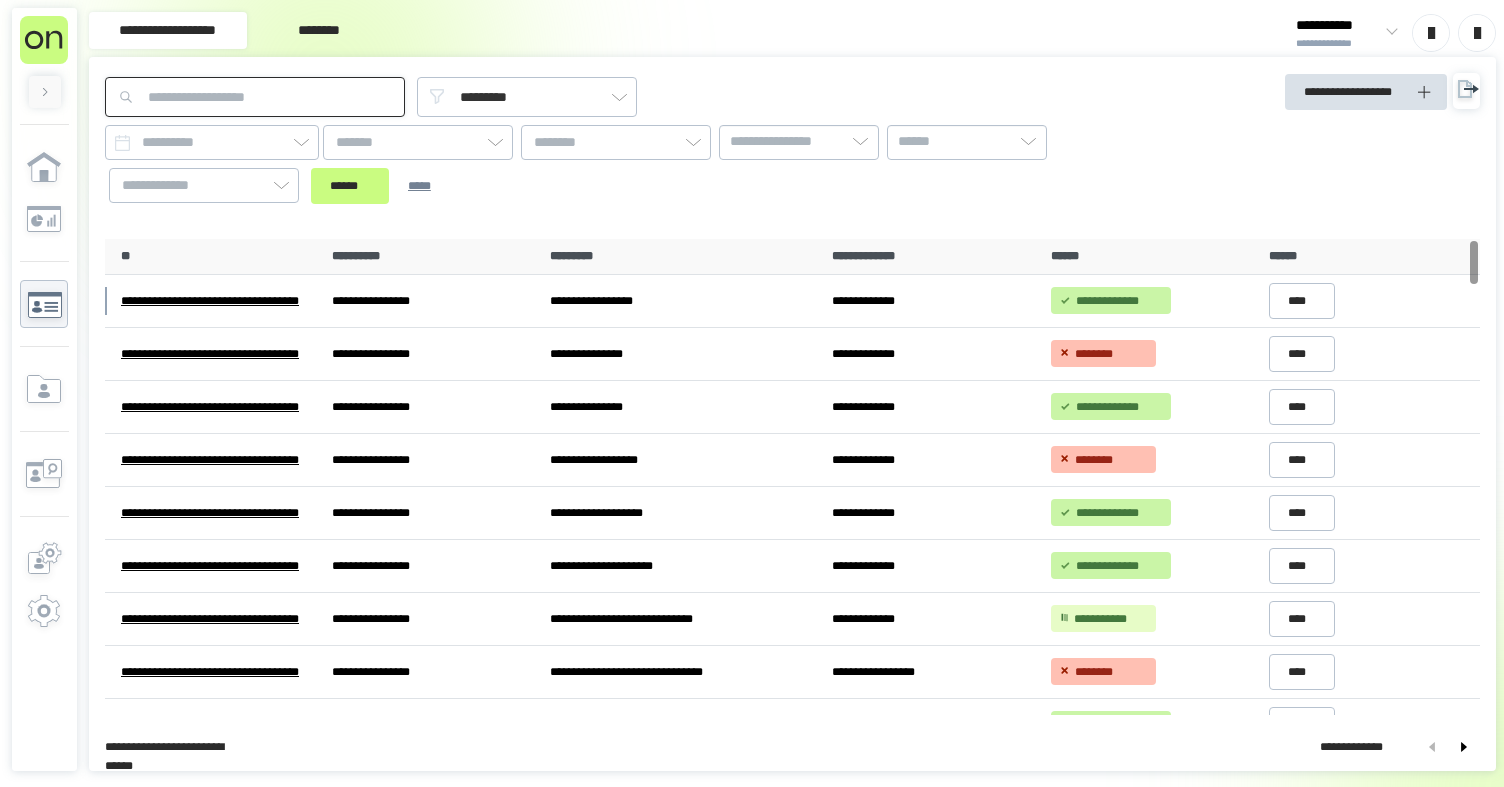 click at bounding box center [255, 97] 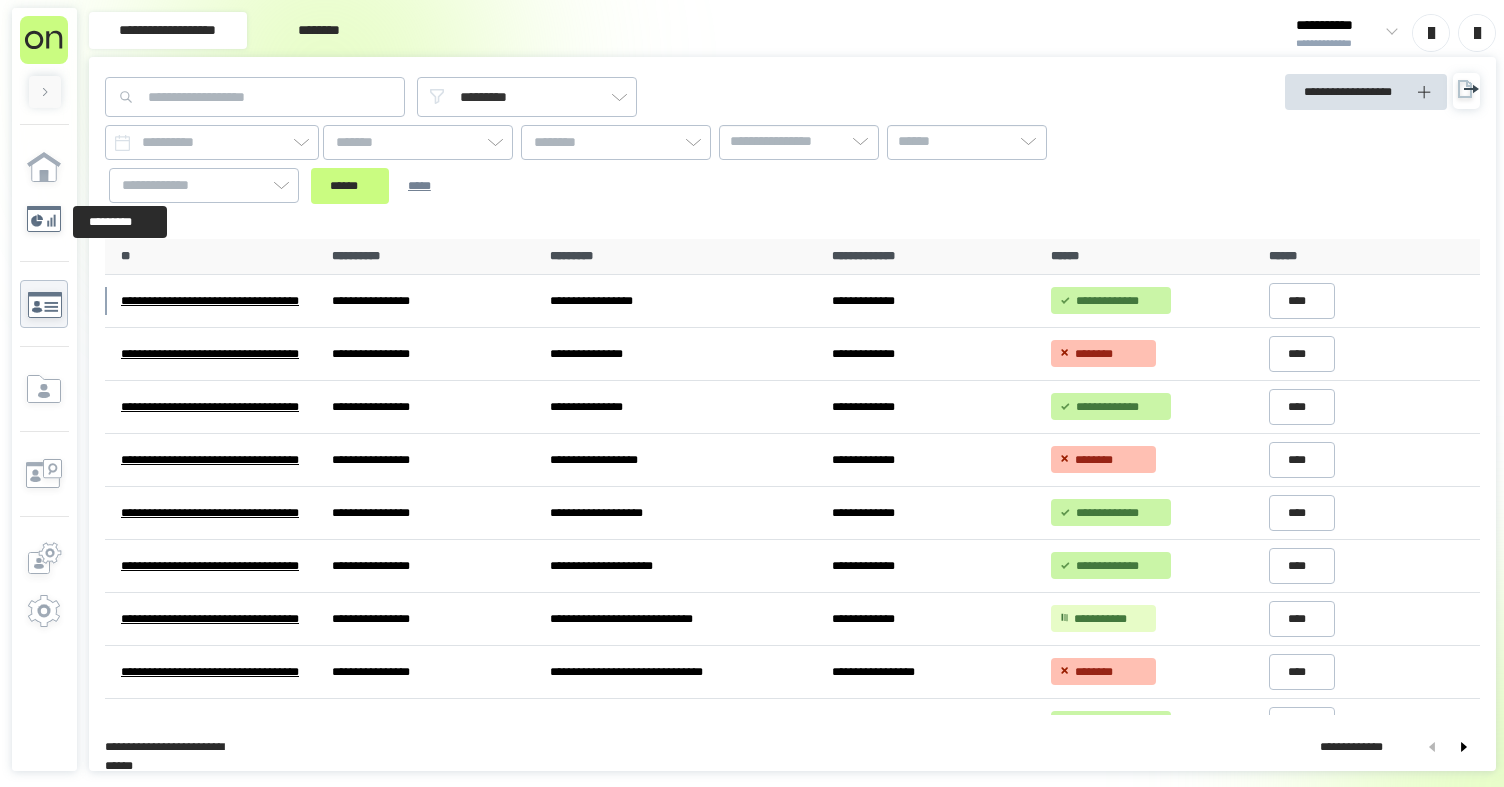 click 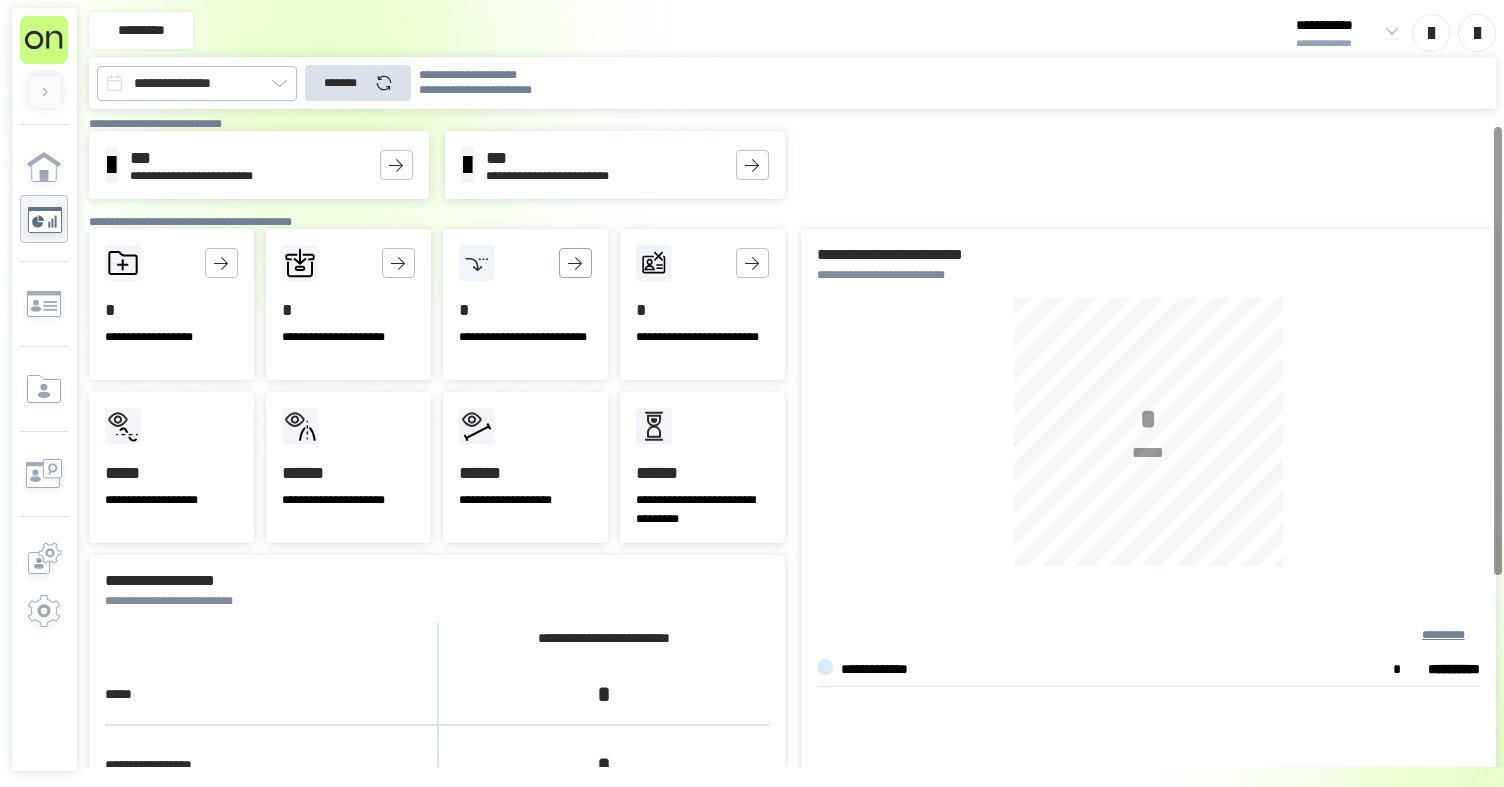 click 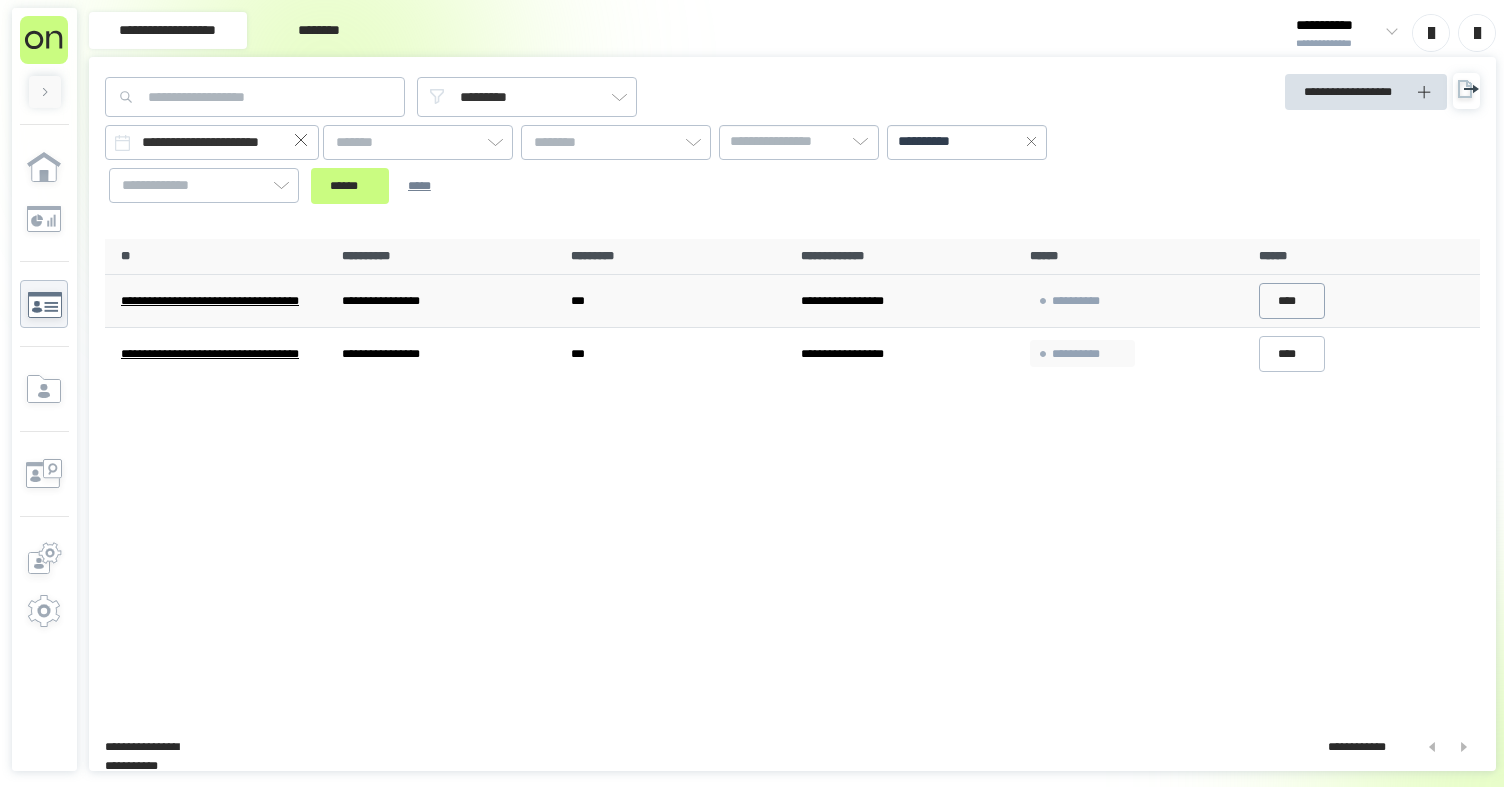 click on "****" at bounding box center (1292, 301) 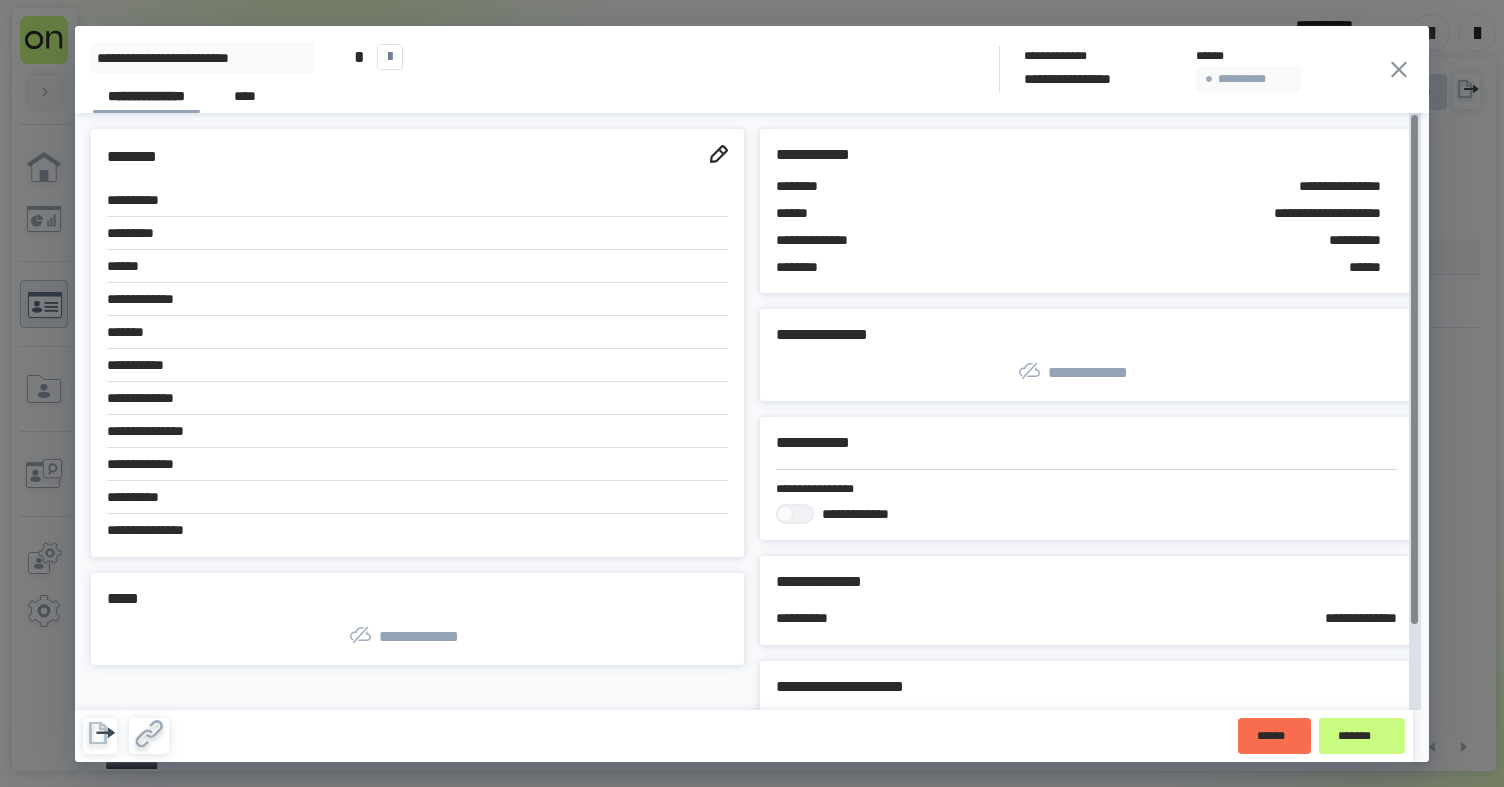 click 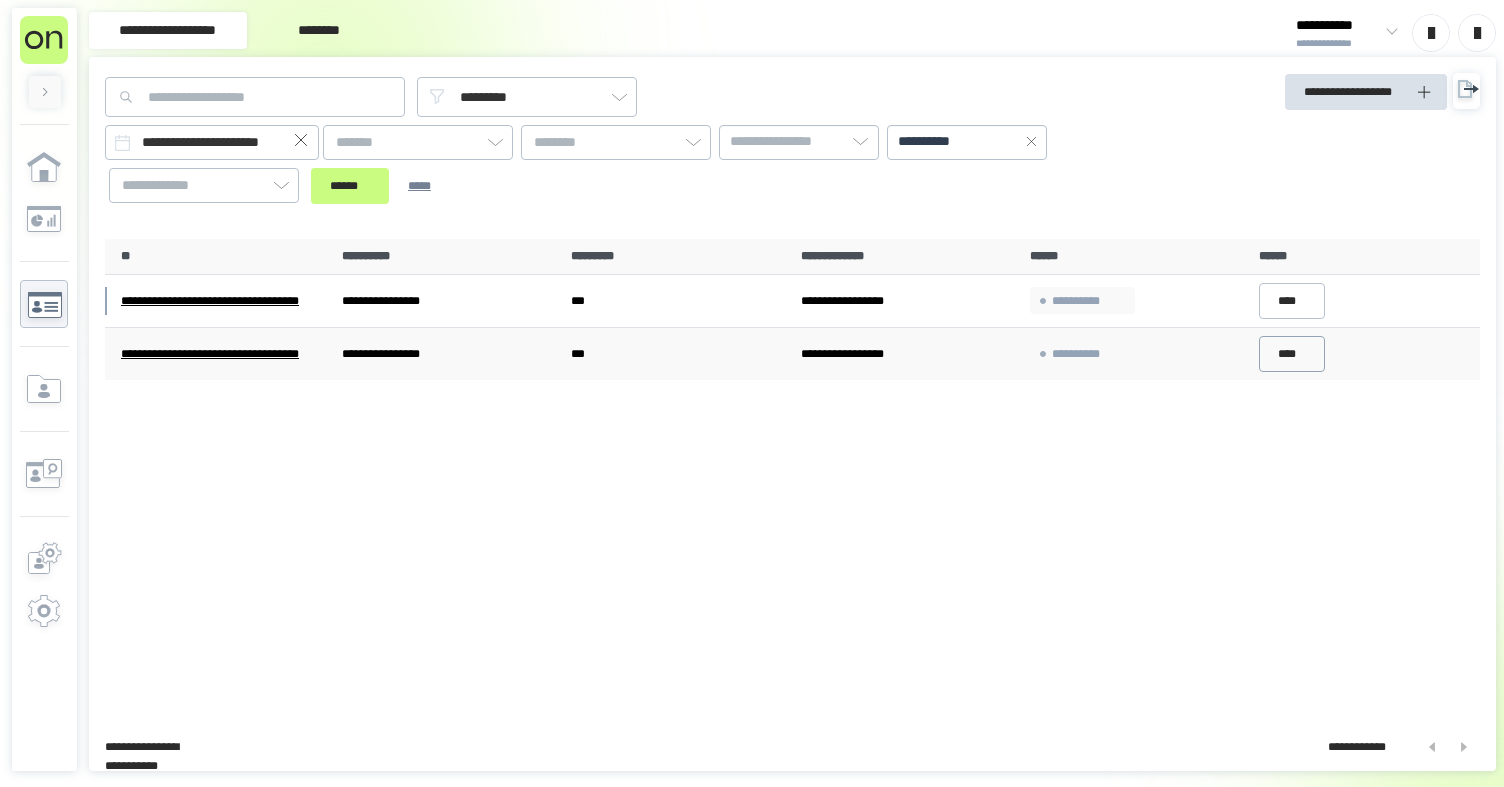 click on "****" at bounding box center [1292, 354] 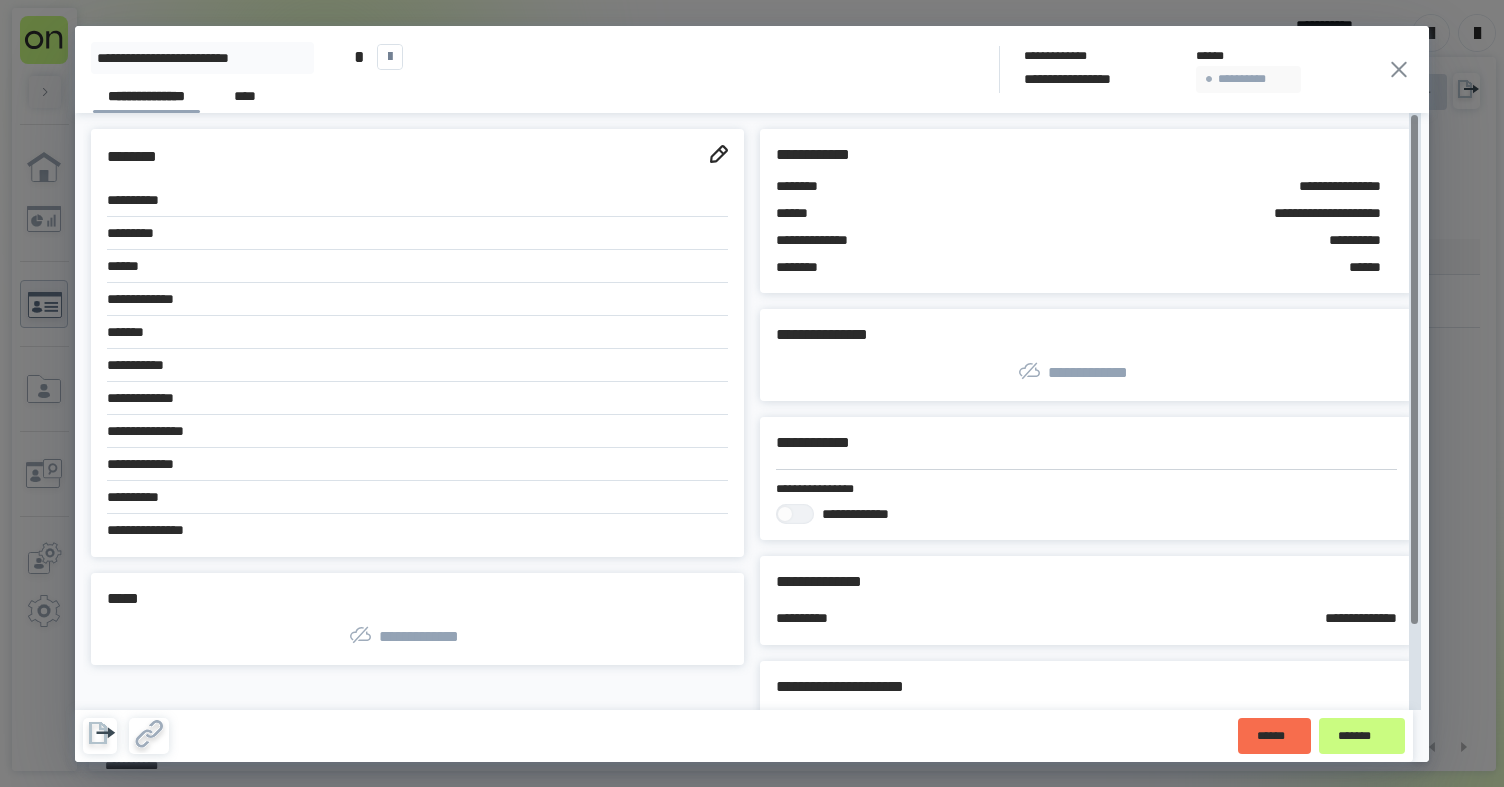 click 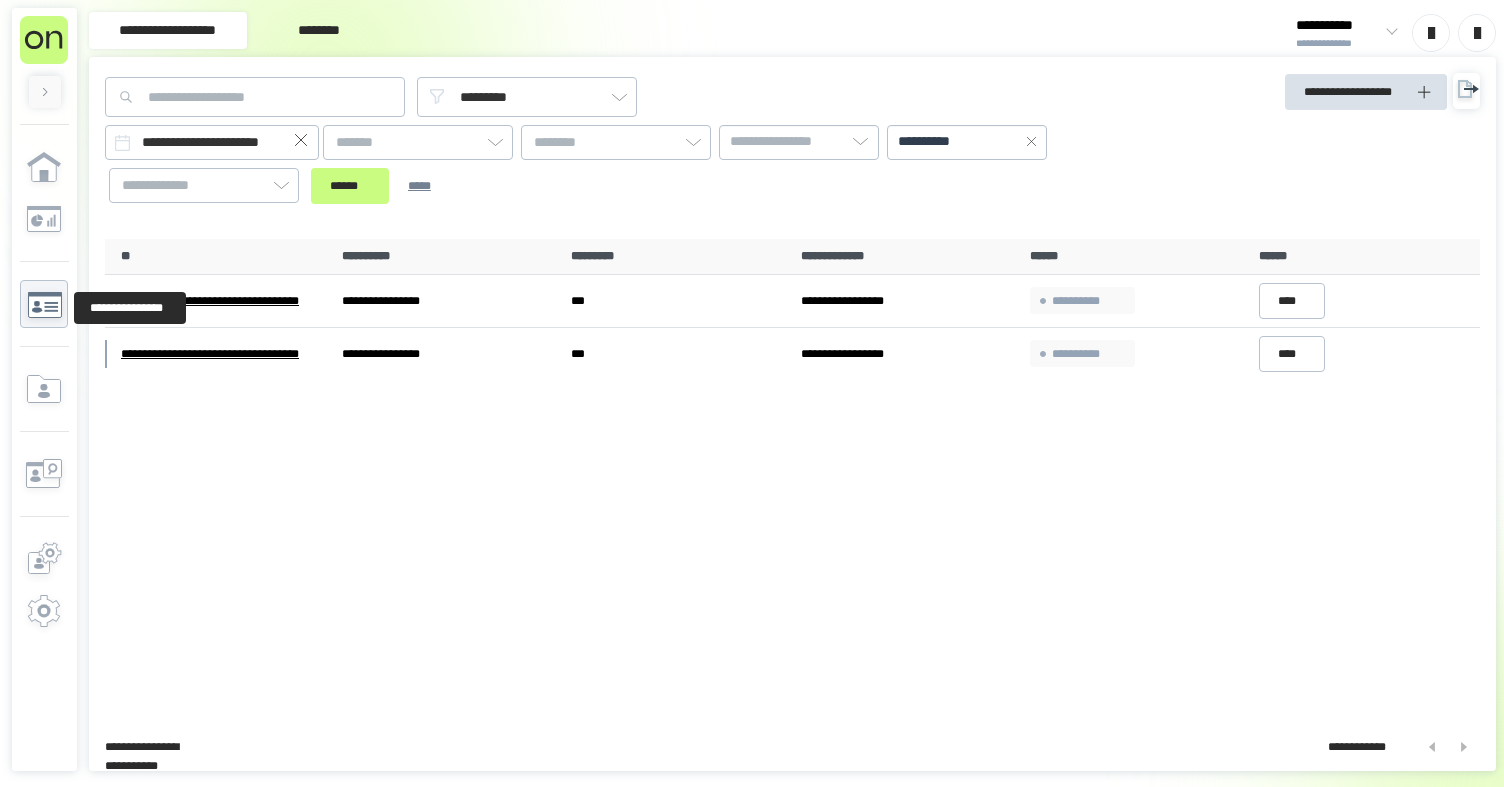 click 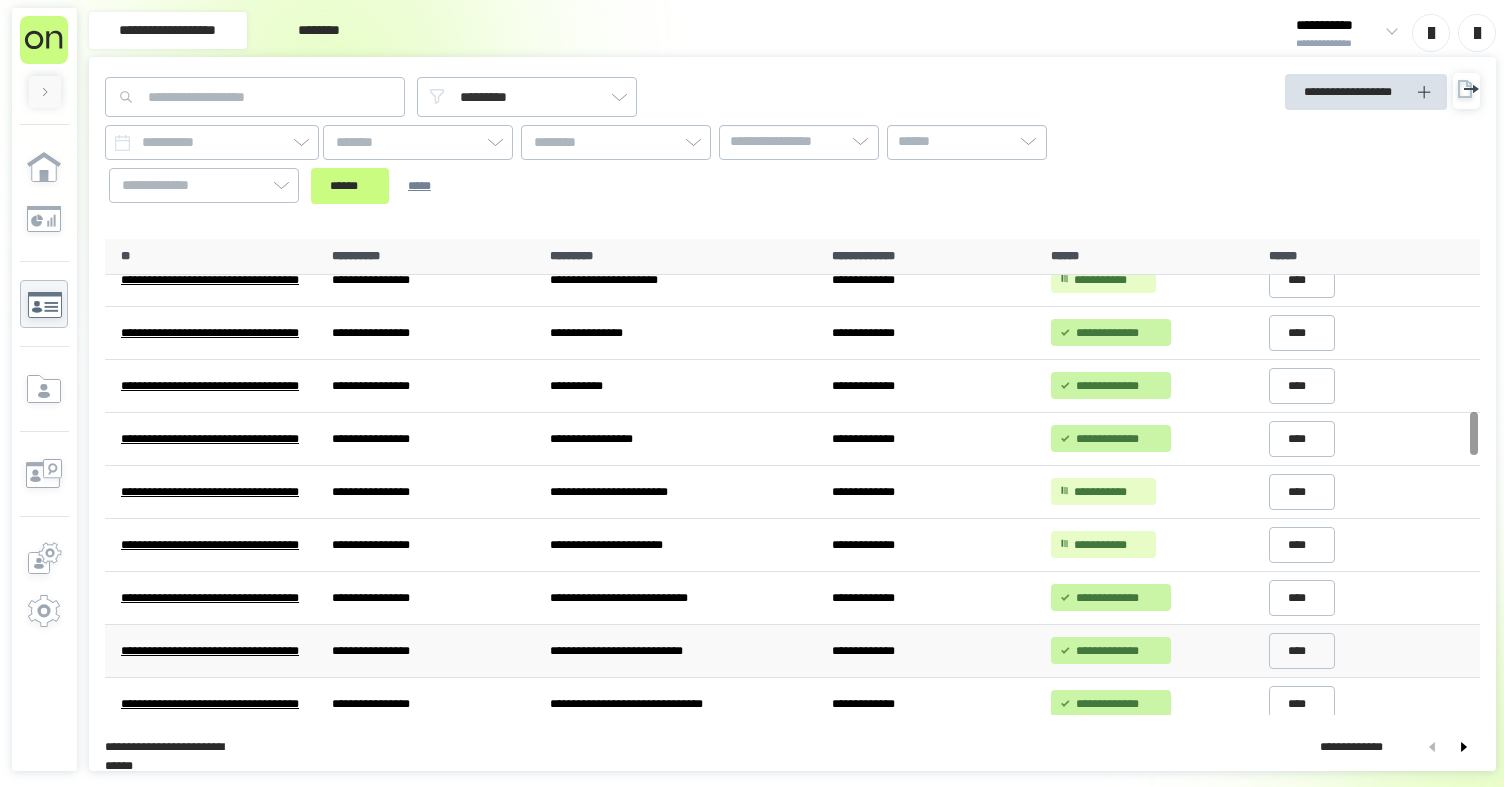 scroll, scrollTop: 1933, scrollLeft: 0, axis: vertical 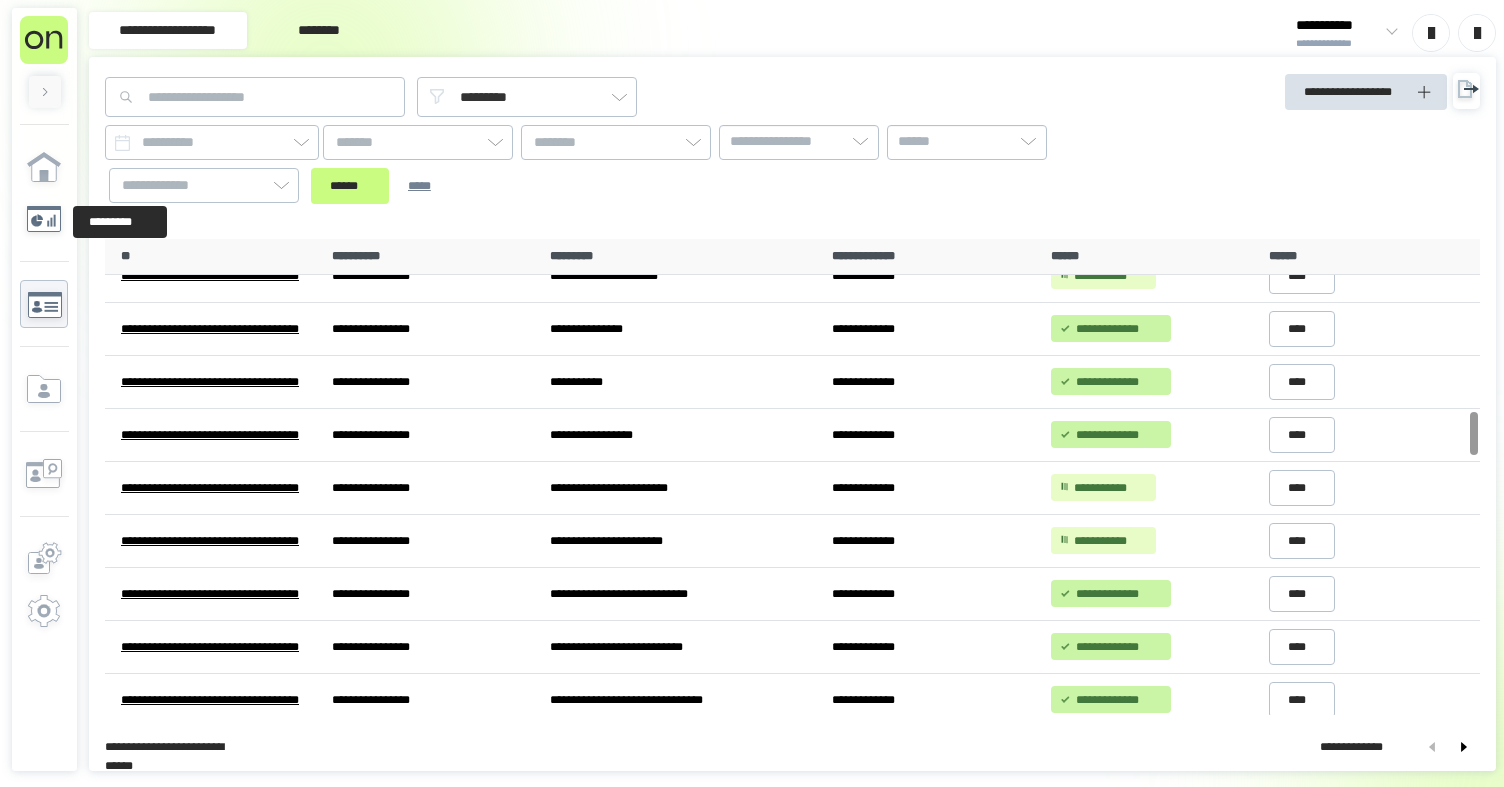 click 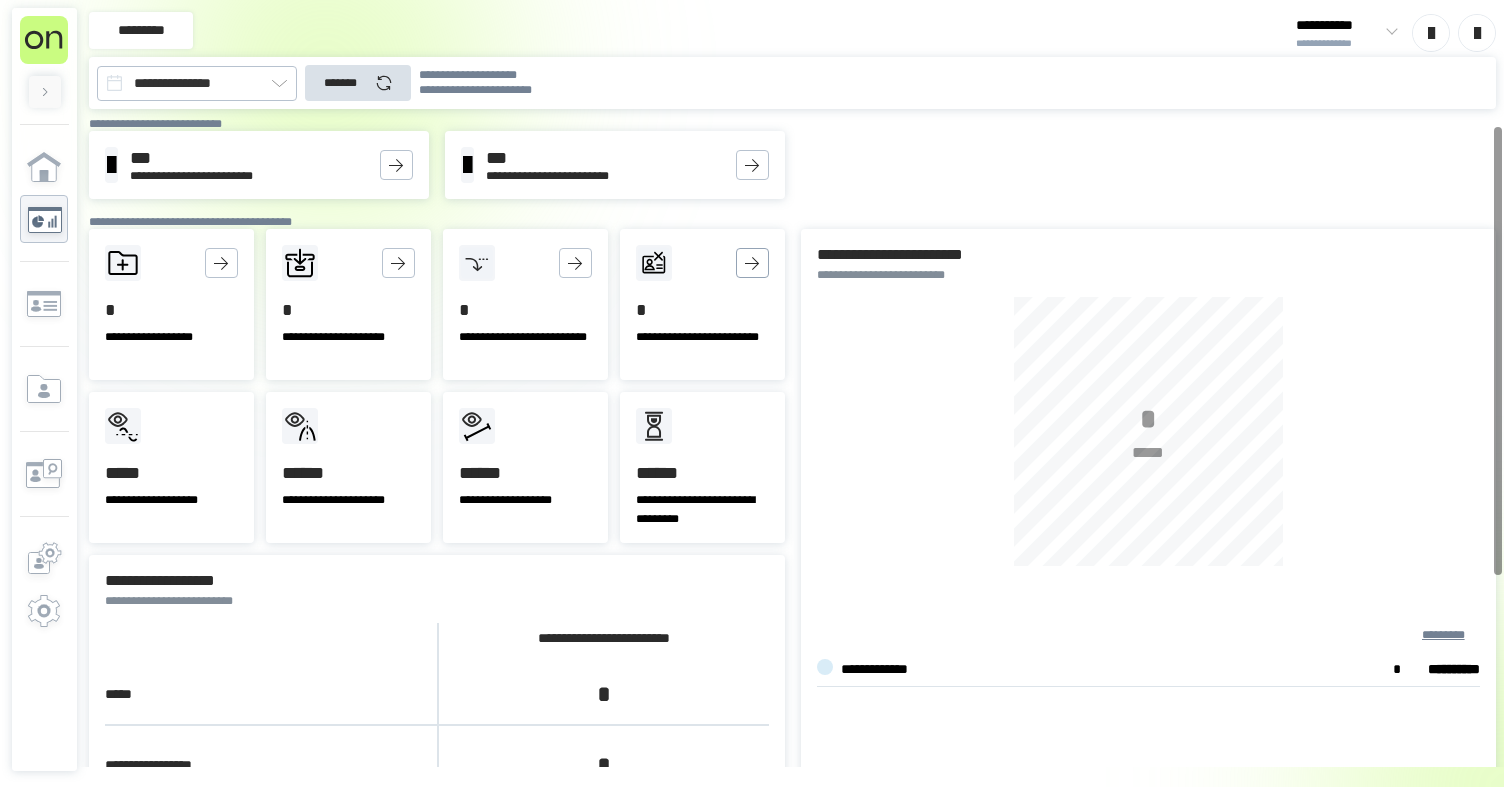 click 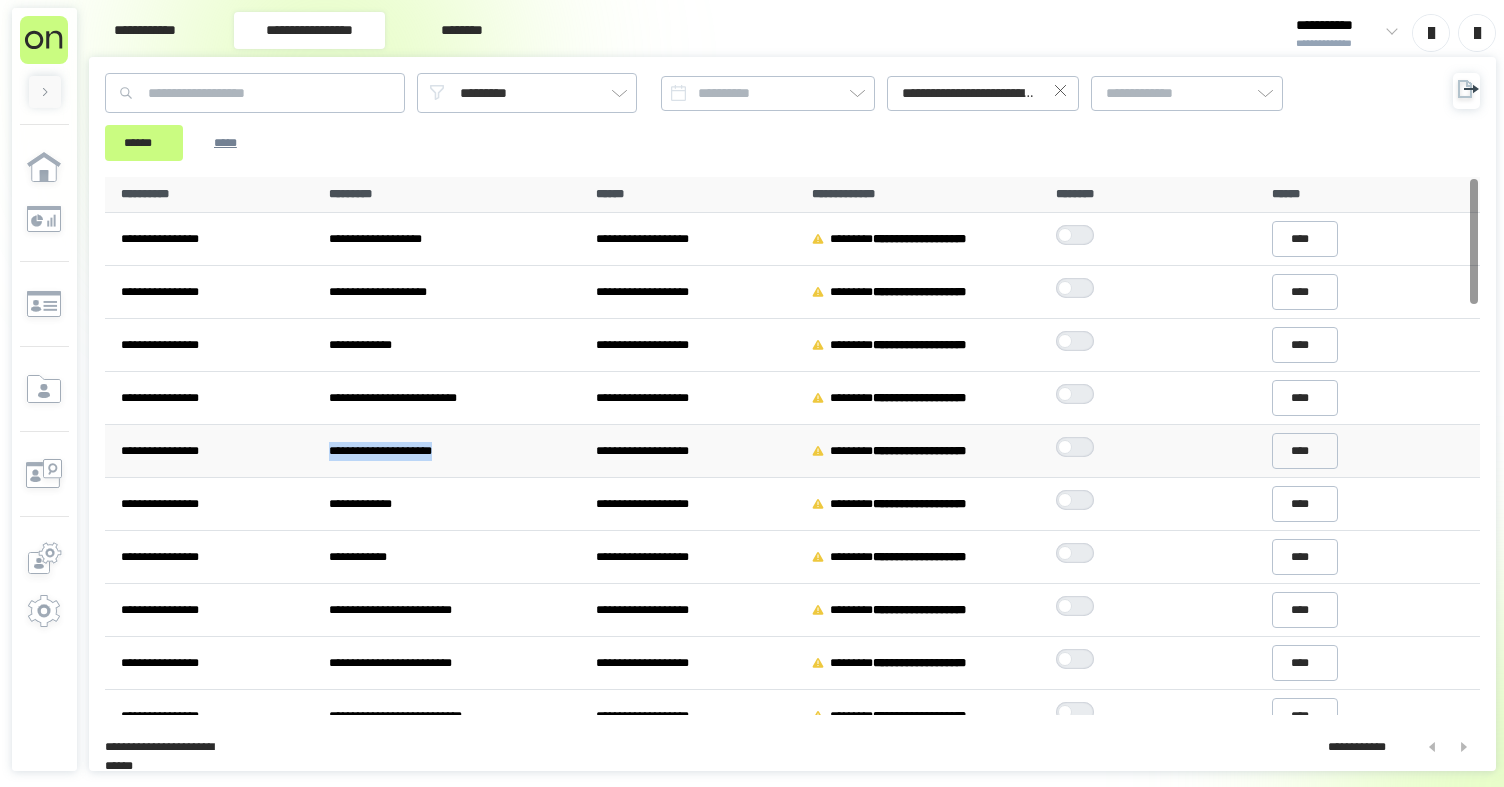 drag, startPoint x: 516, startPoint y: 447, endPoint x: 324, endPoint y: 441, distance: 192.09373 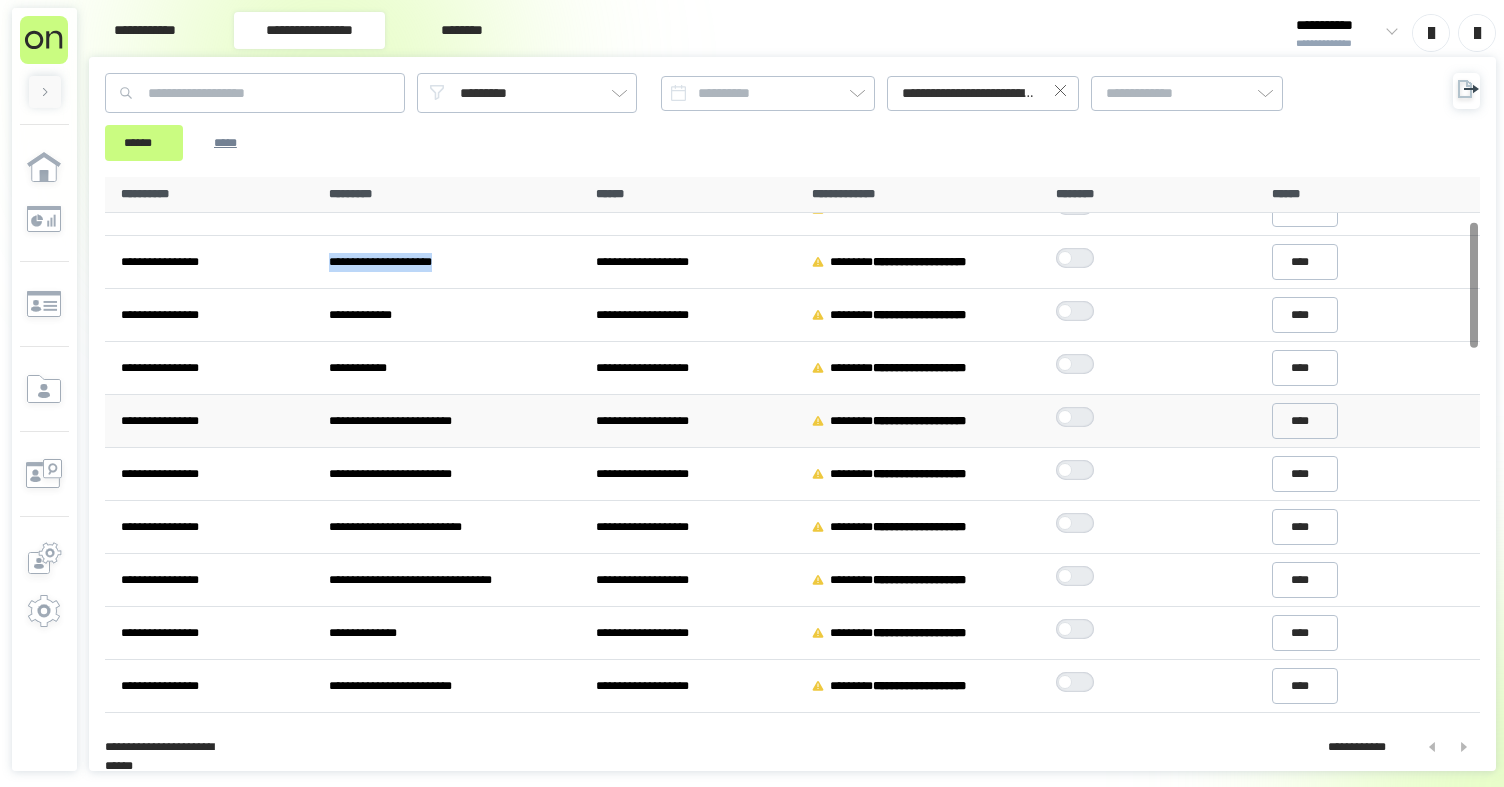 scroll, scrollTop: 0, scrollLeft: 0, axis: both 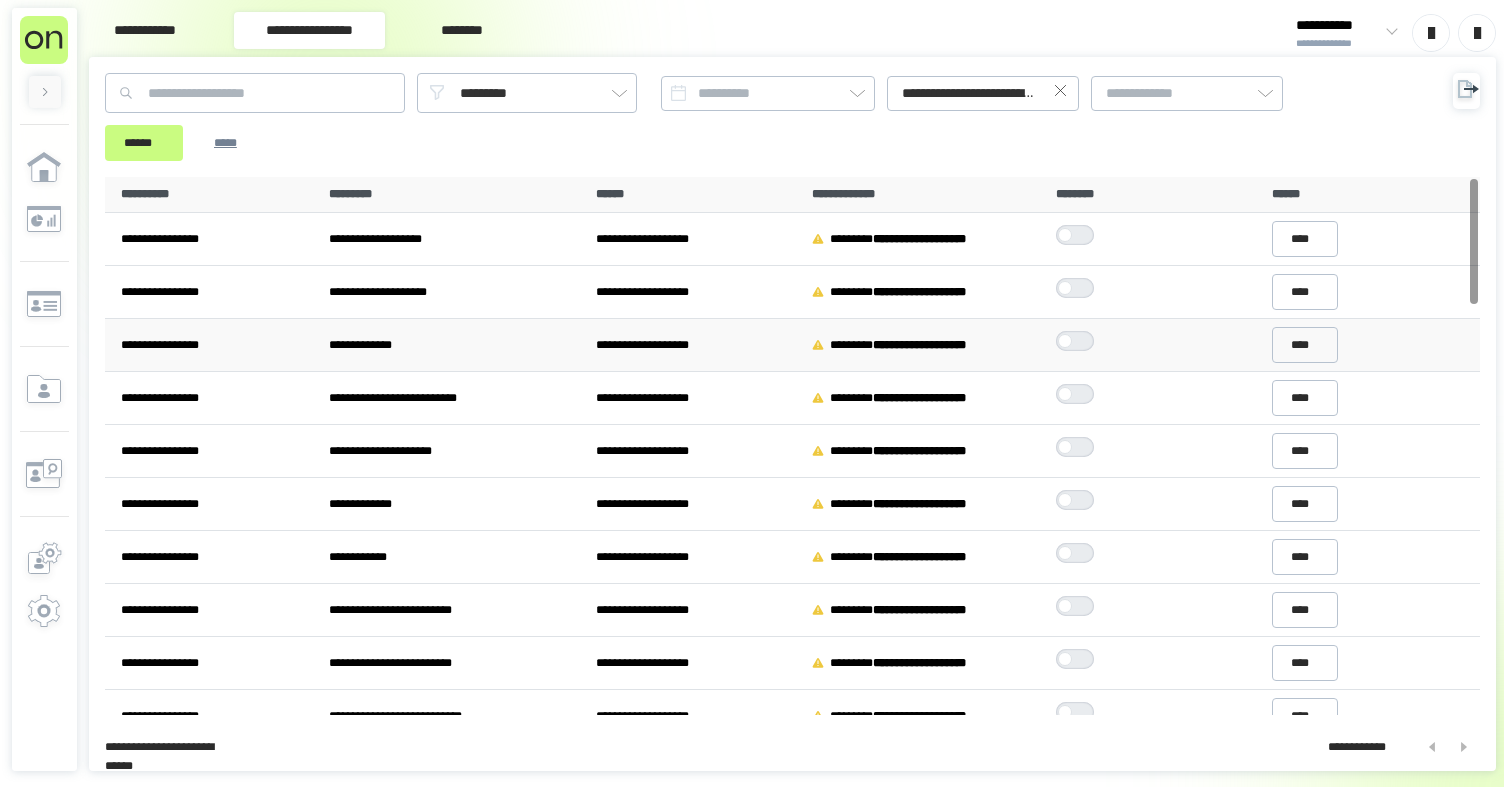 click on "**********" at bounding box center [454, 345] 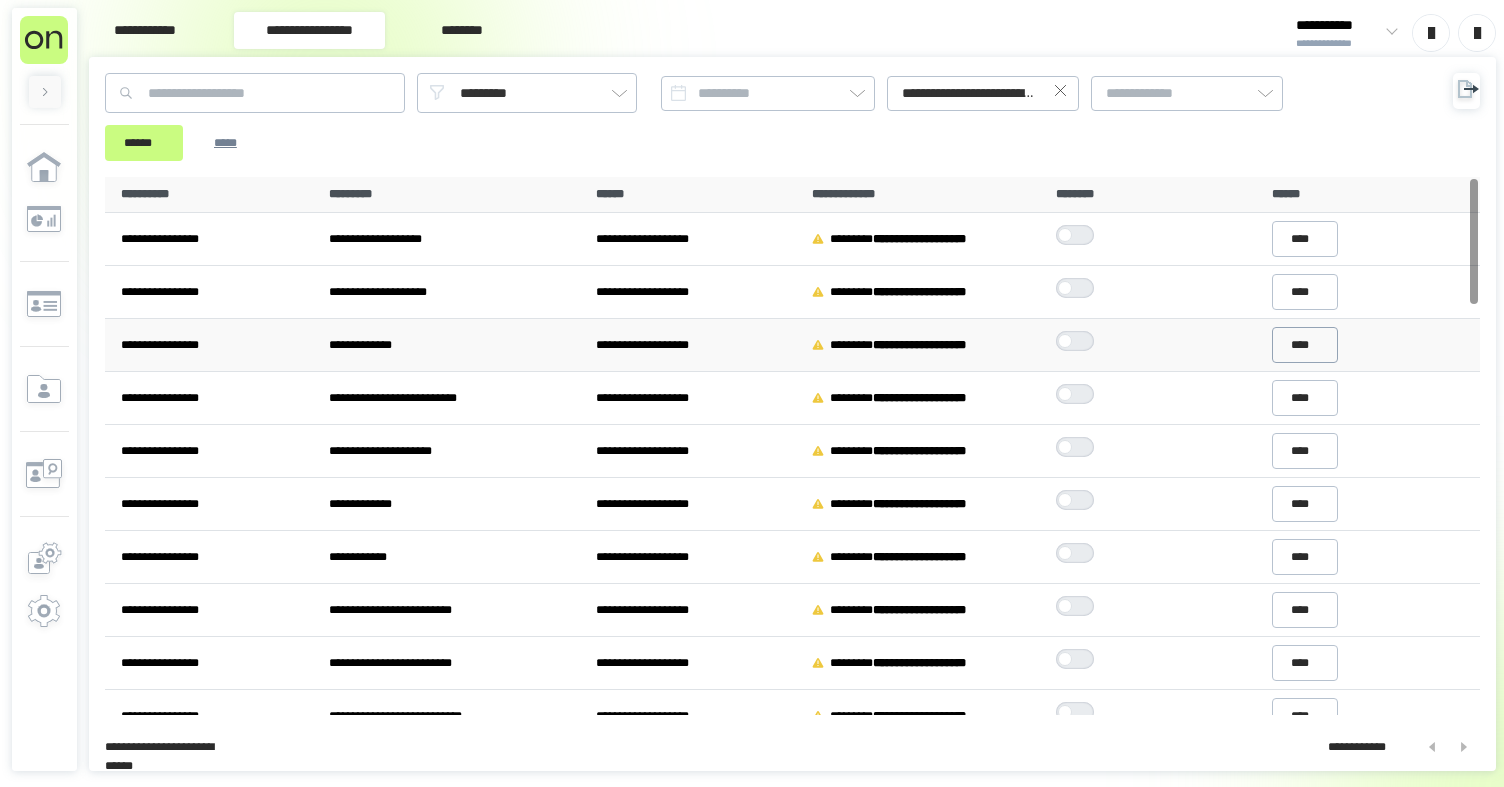 click on "****" at bounding box center [1305, 345] 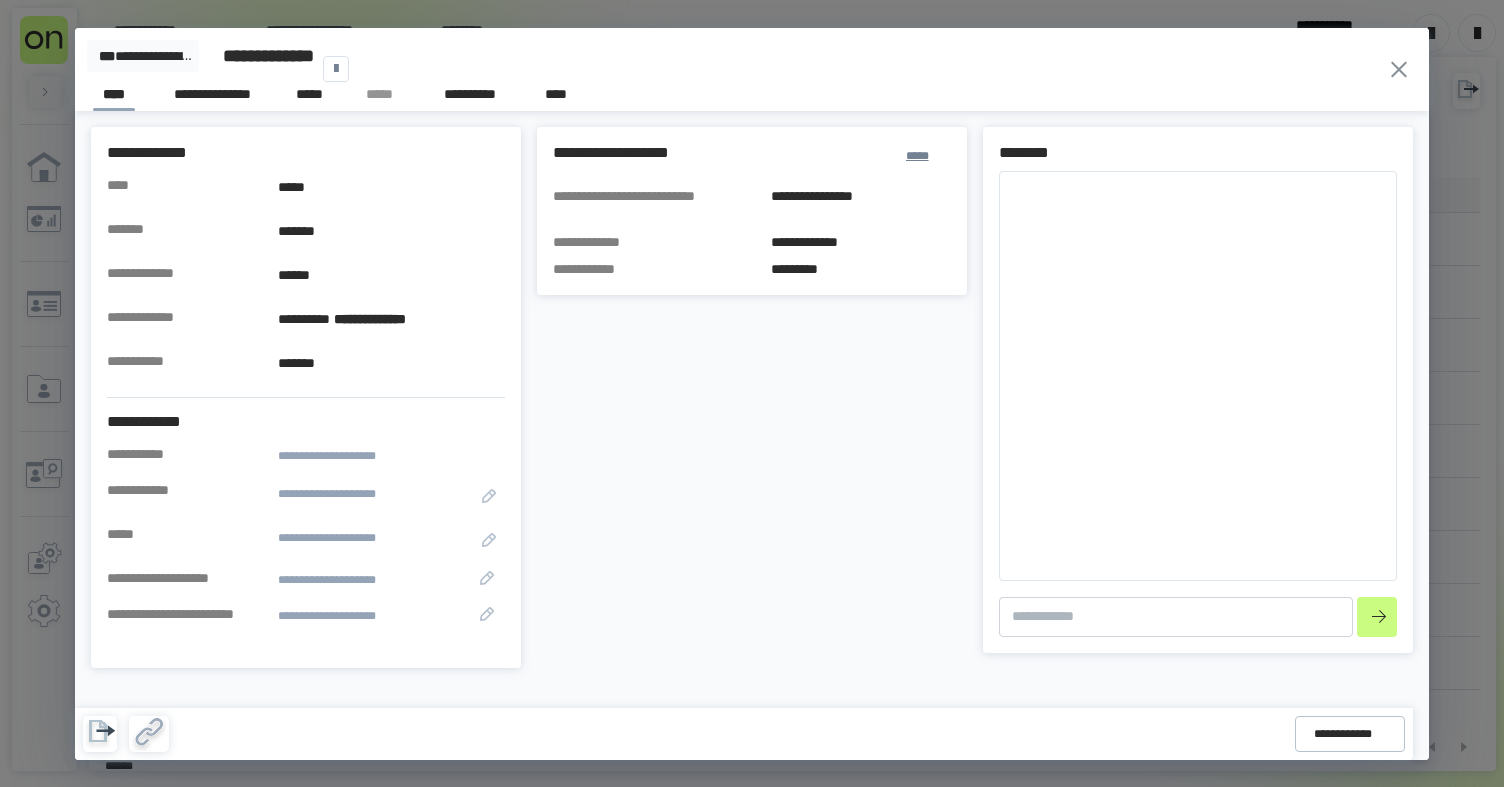 type on "*" 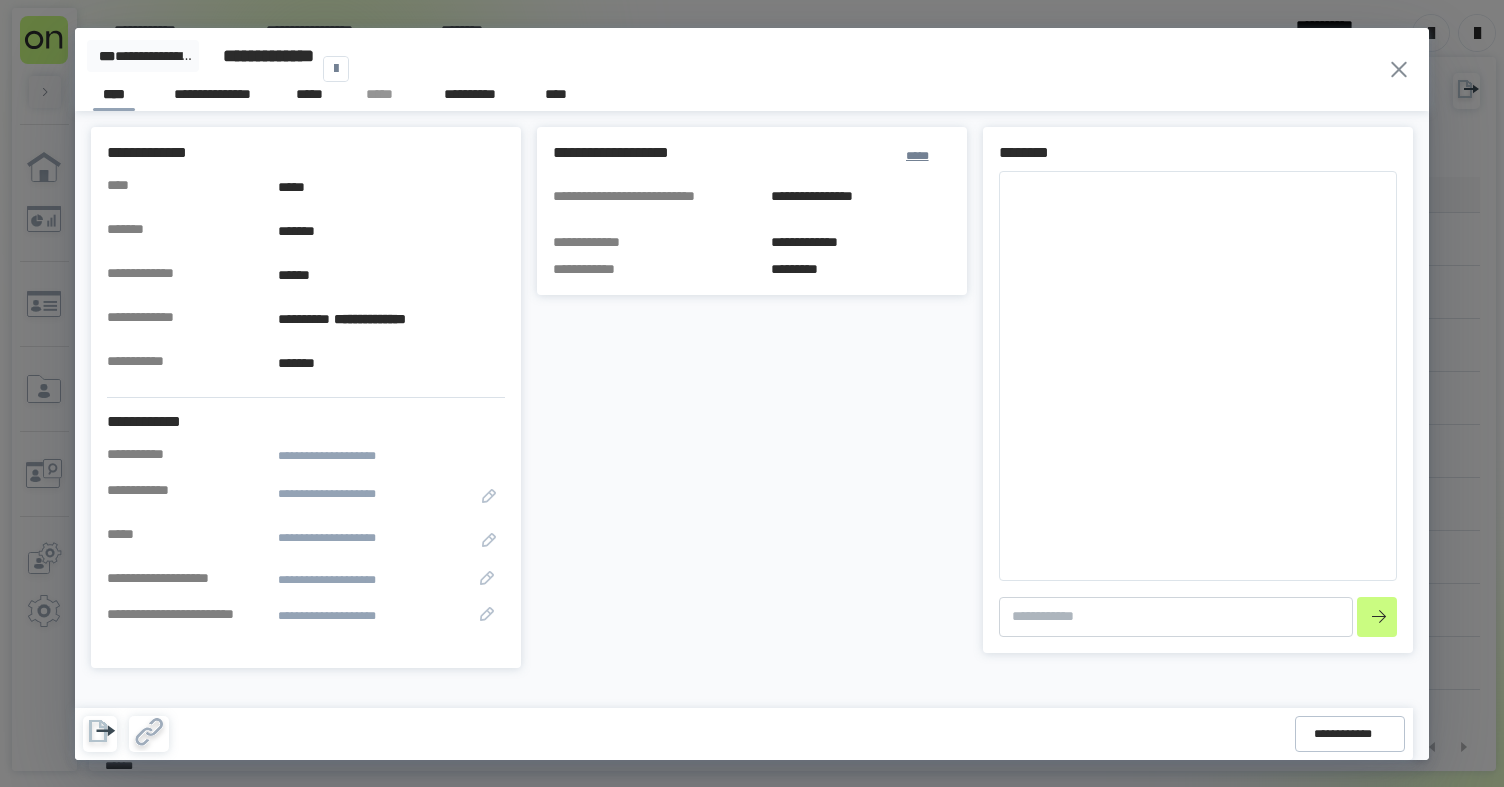 click 